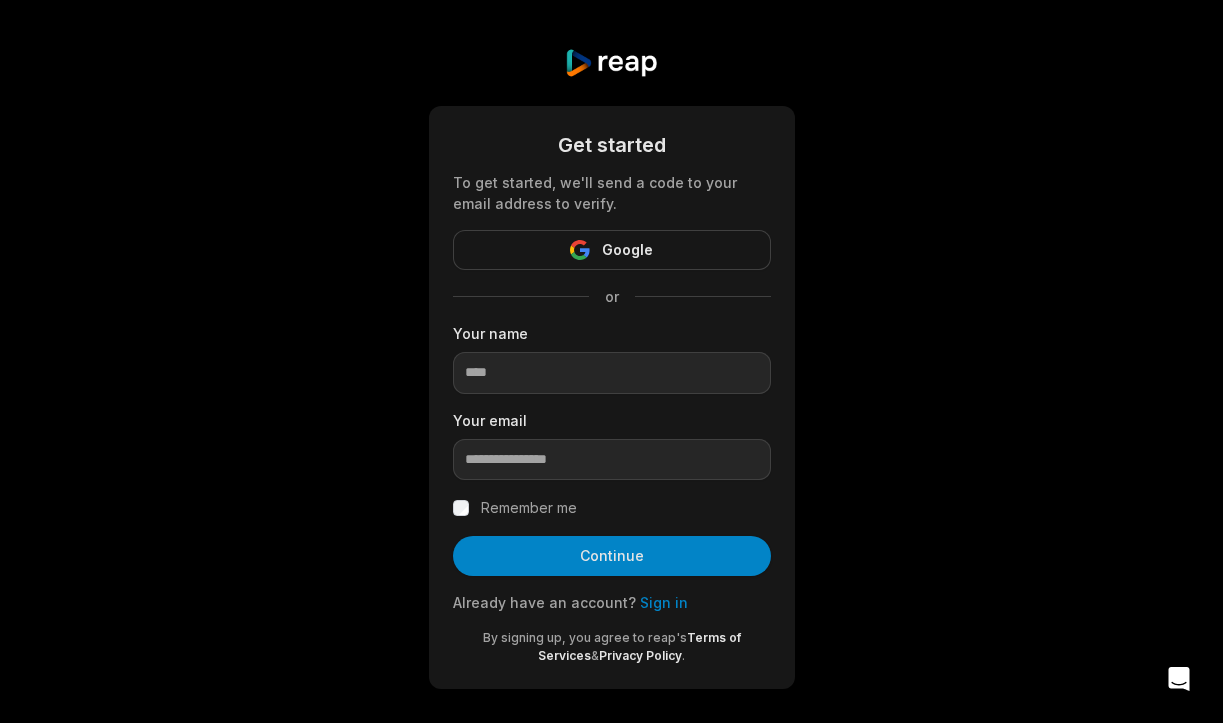scroll, scrollTop: 0, scrollLeft: 0, axis: both 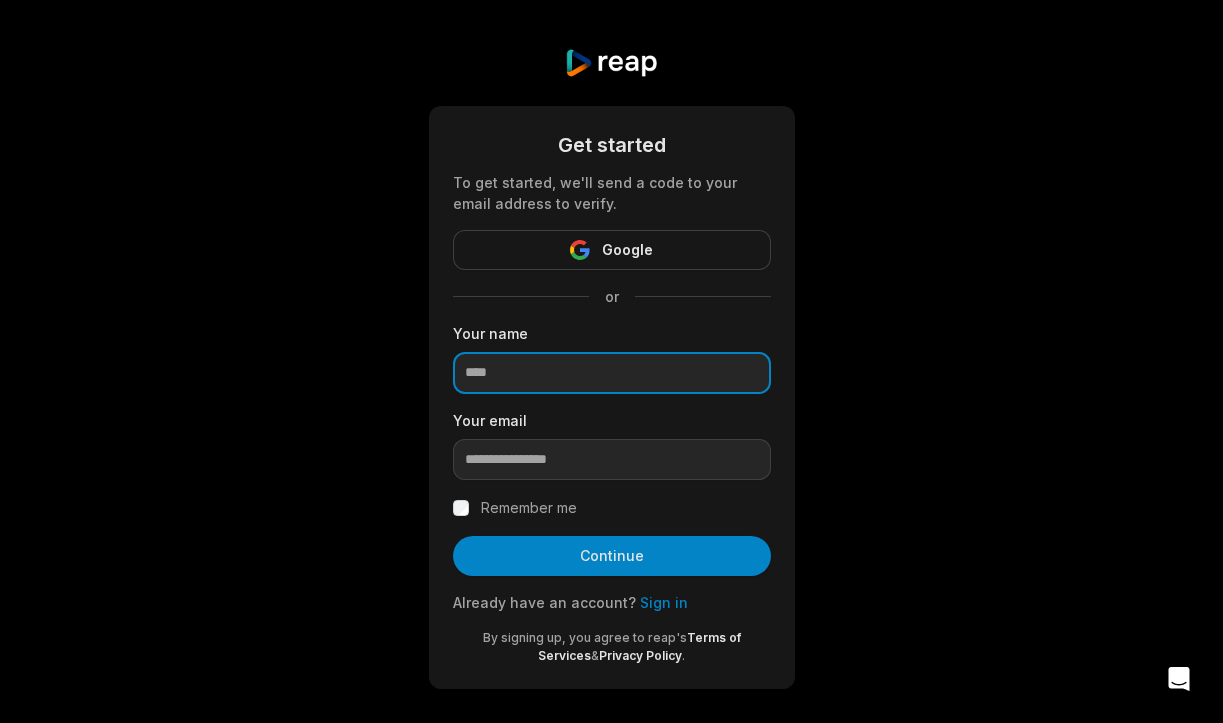 click at bounding box center (612, 373) 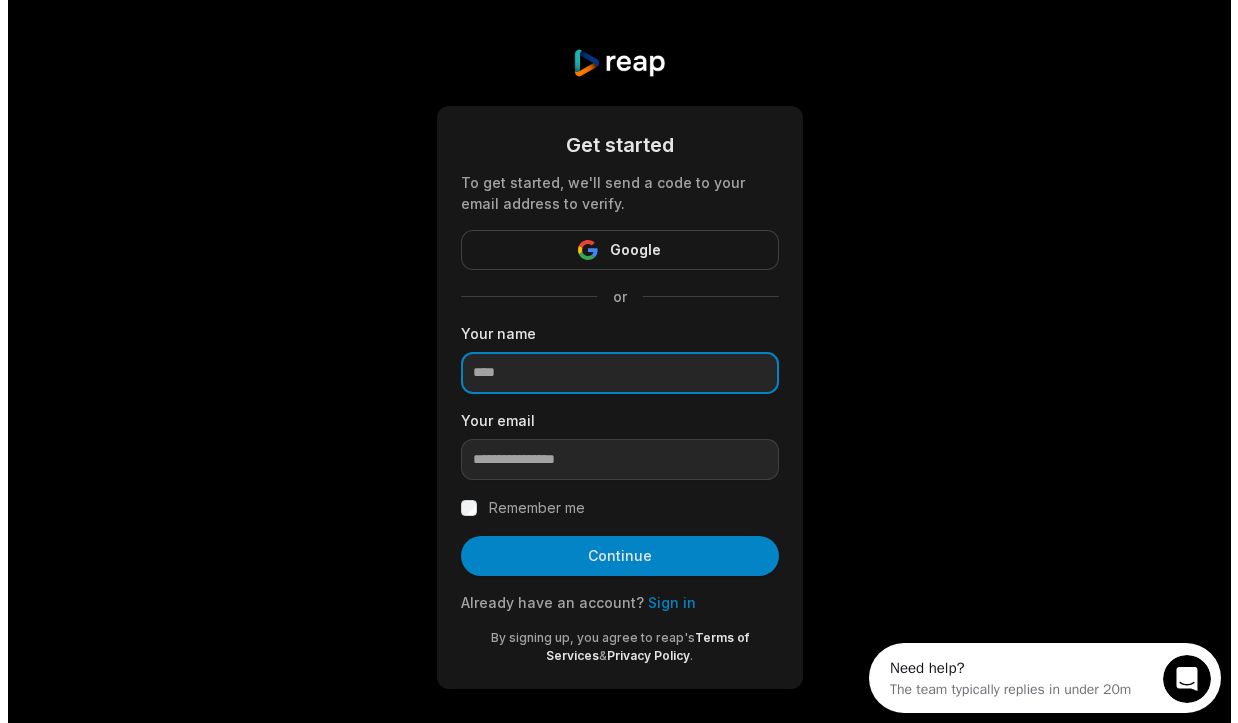 scroll, scrollTop: 0, scrollLeft: 0, axis: both 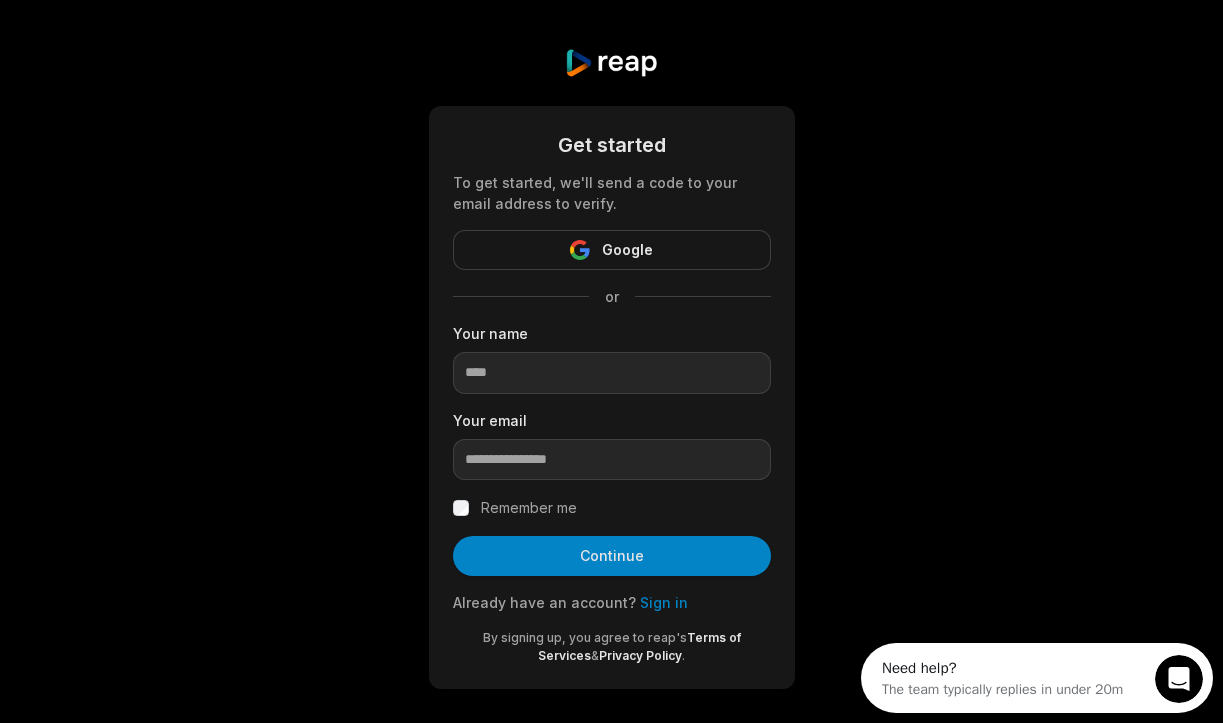 click on "Get started To get started, we'll send a code to your email address to verify. Google or Your name Your email Remember me Continue Already have an account?   Sign in By signing up, you agree to reap's  Terms of Services  &  Privacy Policy ." at bounding box center (611, 368) 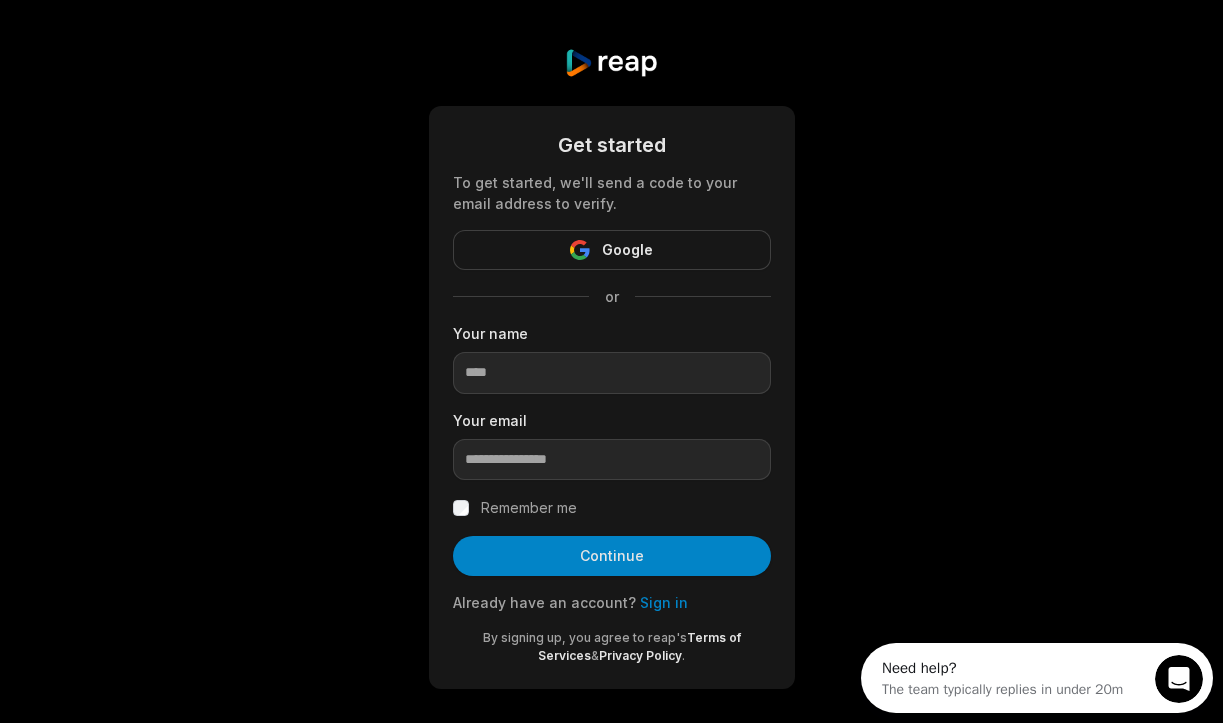 click on "Sign in" at bounding box center (664, 602) 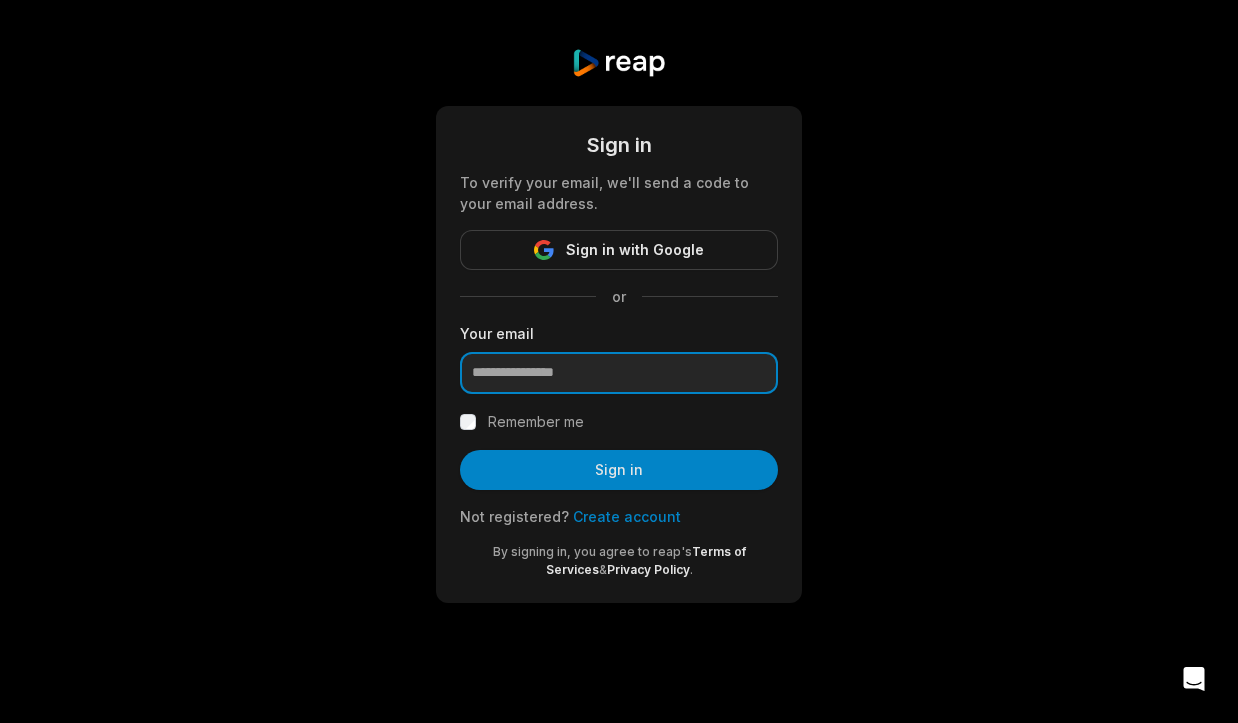click at bounding box center (619, 373) 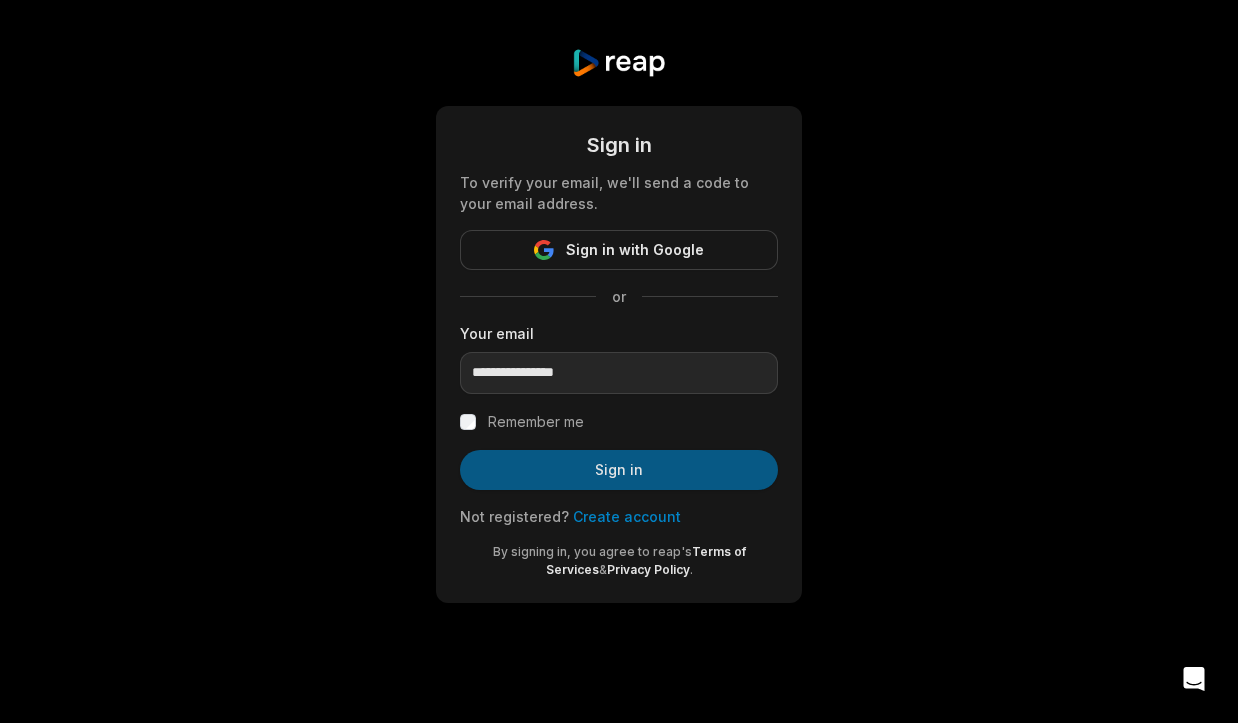 click on "Sign in" at bounding box center [619, 470] 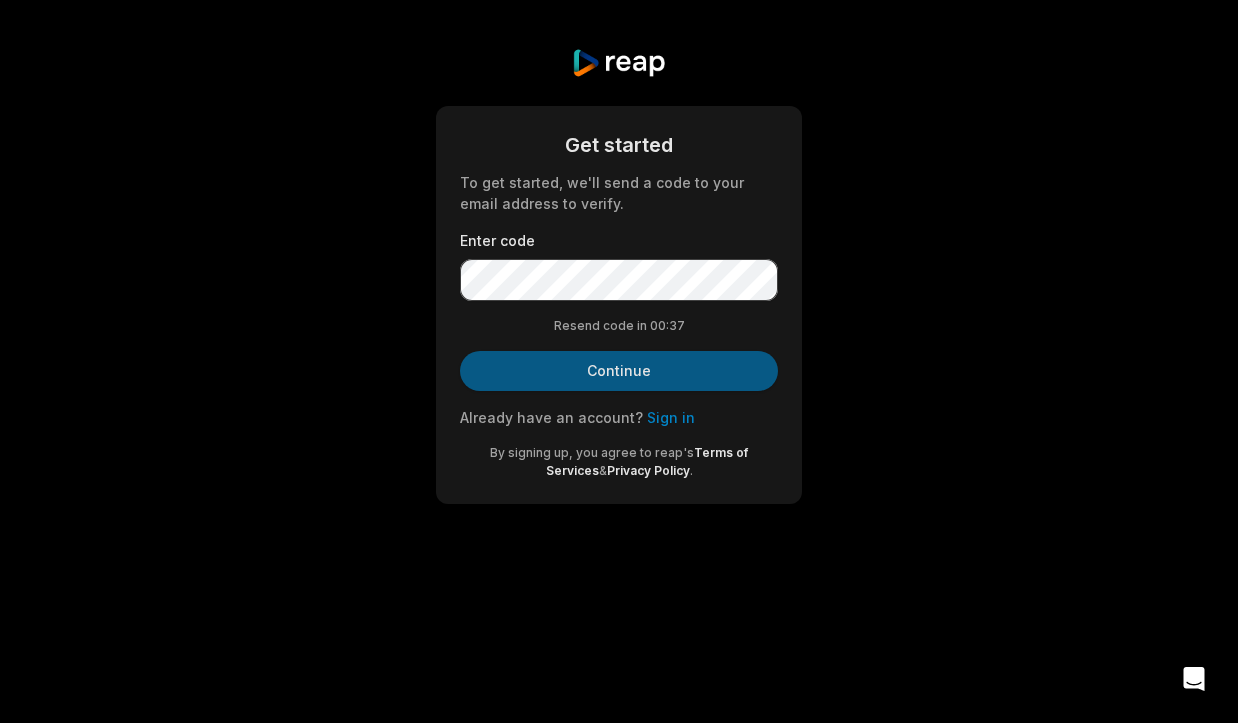 click on "Continue" at bounding box center (619, 371) 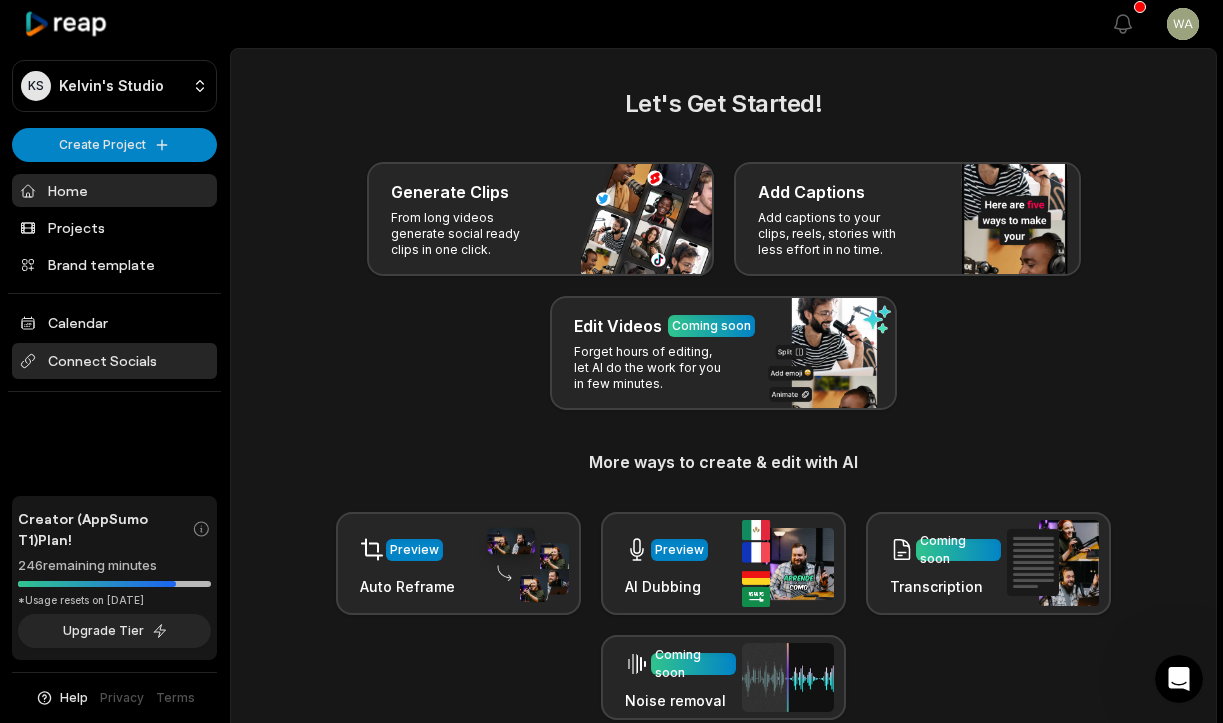 click on "Connect Socials" at bounding box center (114, 361) 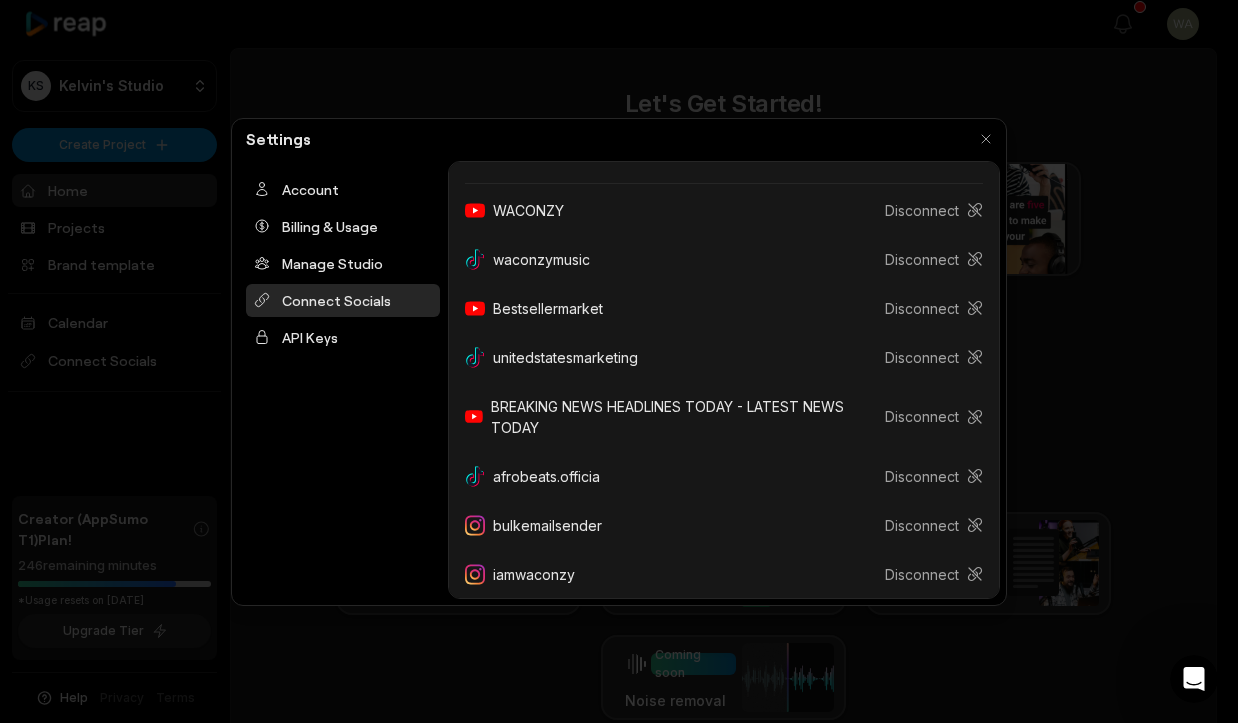scroll, scrollTop: 285, scrollLeft: 0, axis: vertical 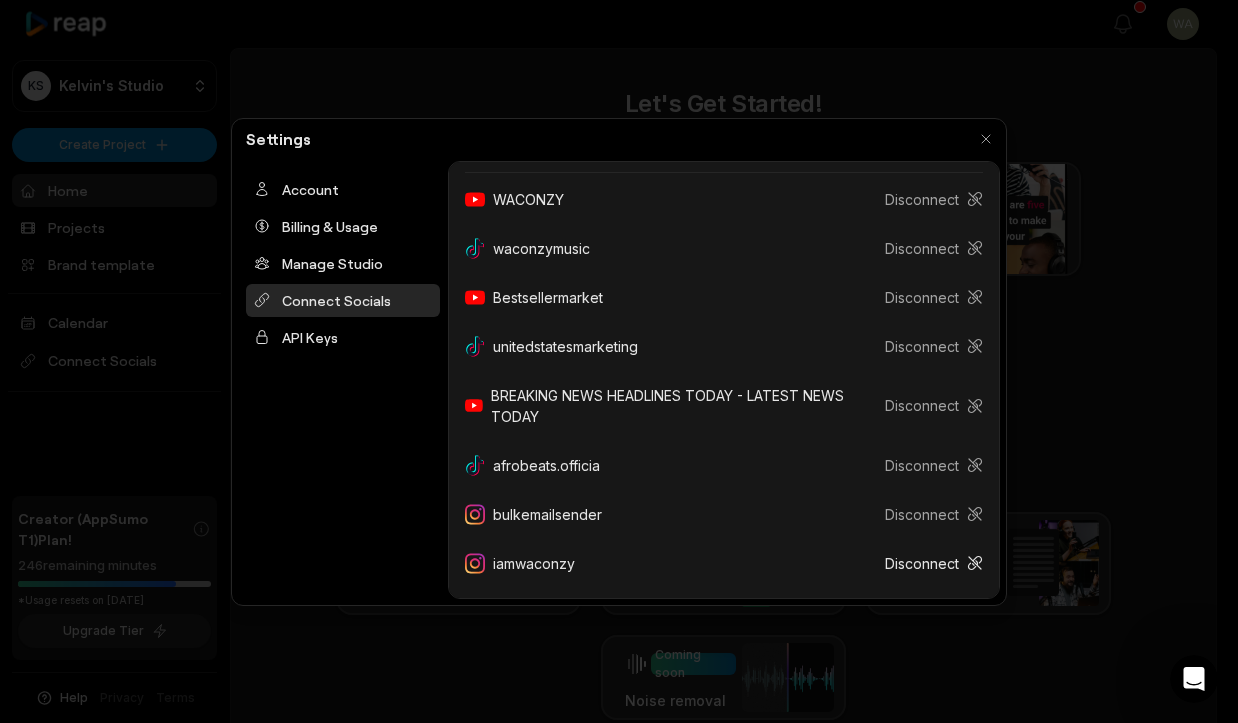 click on "Disconnect" at bounding box center [926, 563] 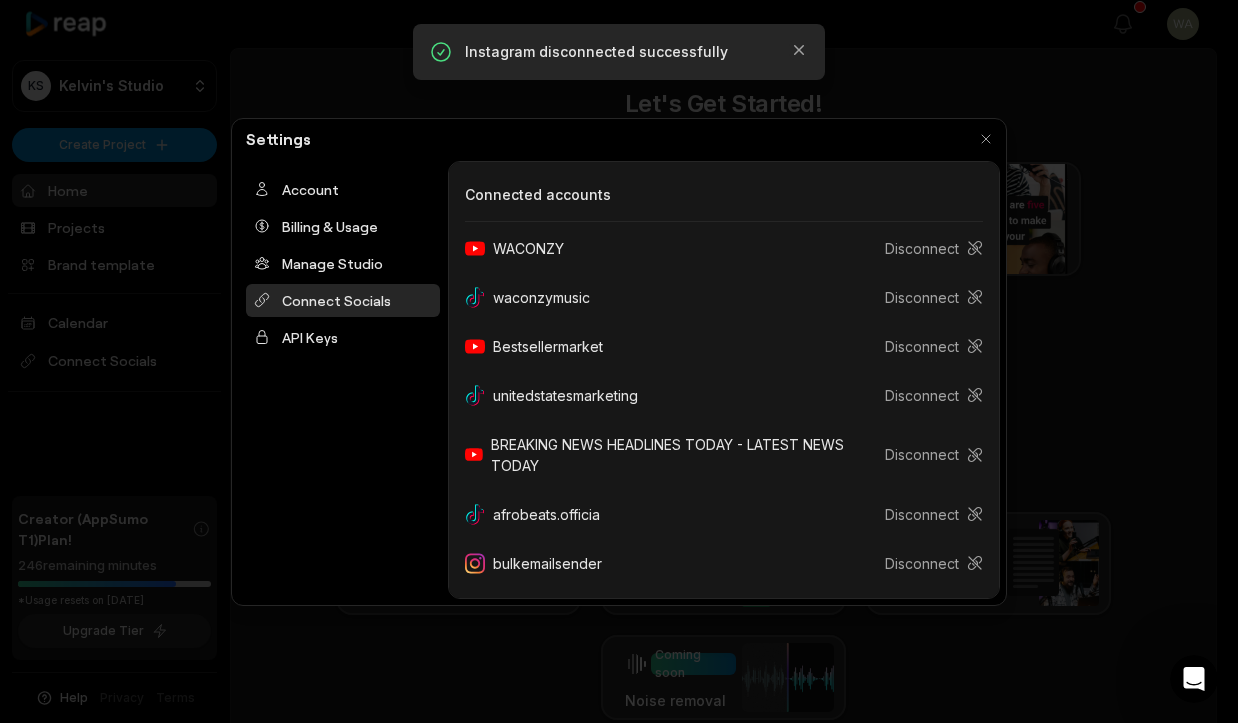 scroll, scrollTop: 0, scrollLeft: 0, axis: both 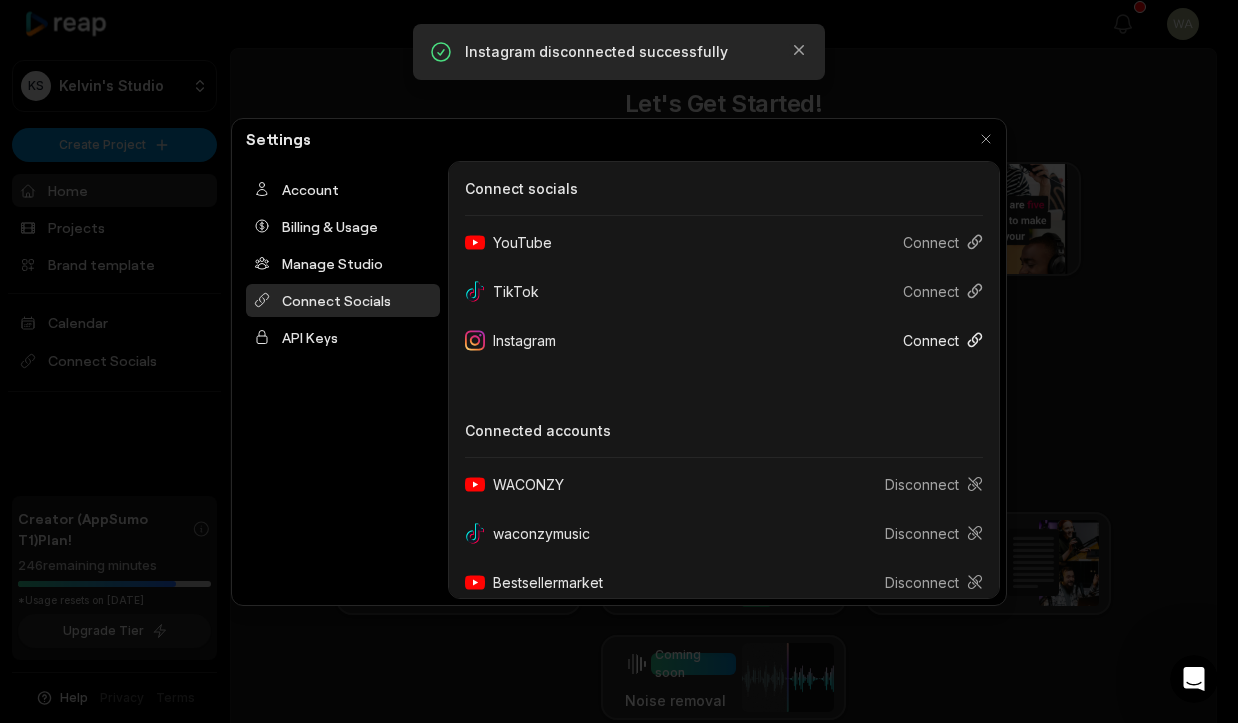 click on "Connect" at bounding box center (935, 340) 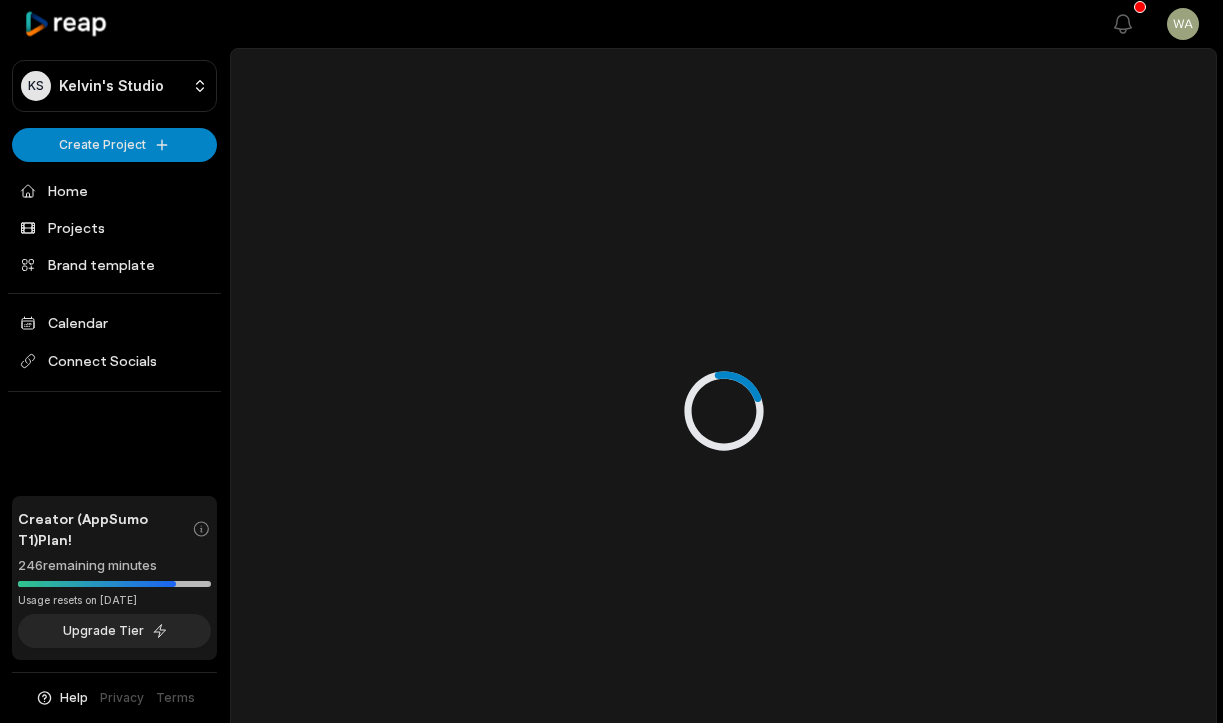 scroll, scrollTop: 0, scrollLeft: 0, axis: both 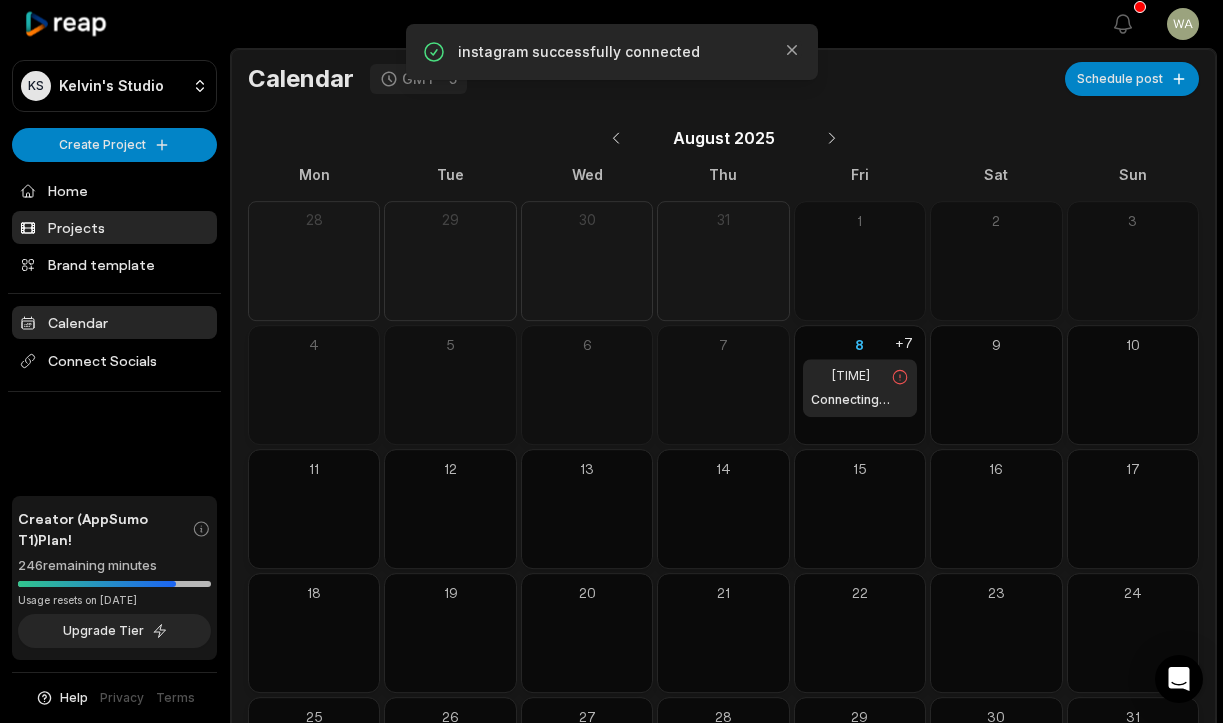 click on "Projects" at bounding box center [114, 227] 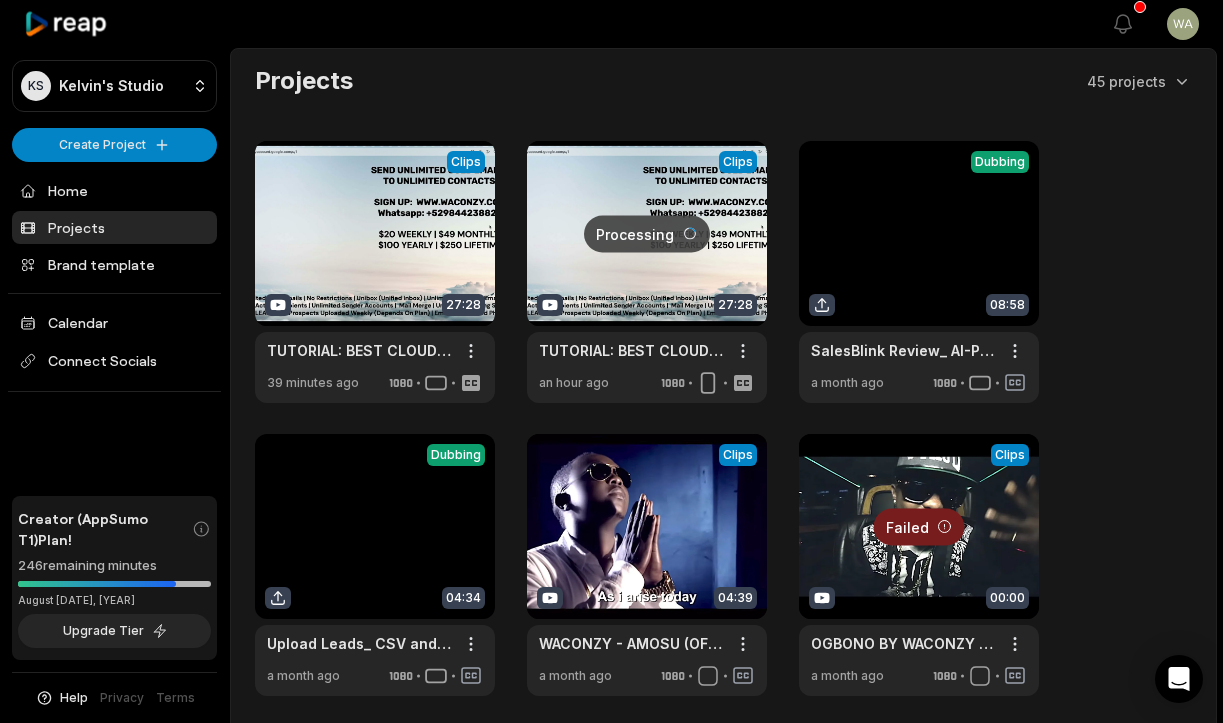 scroll, scrollTop: 0, scrollLeft: 0, axis: both 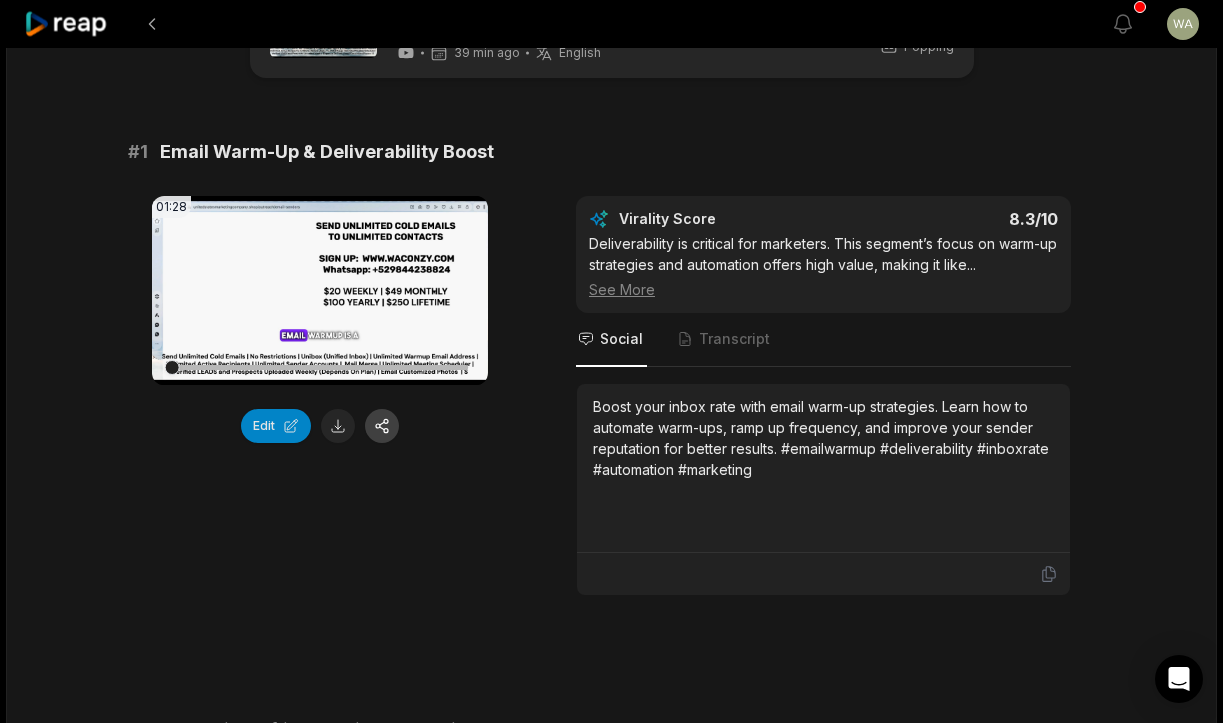 click at bounding box center (382, 426) 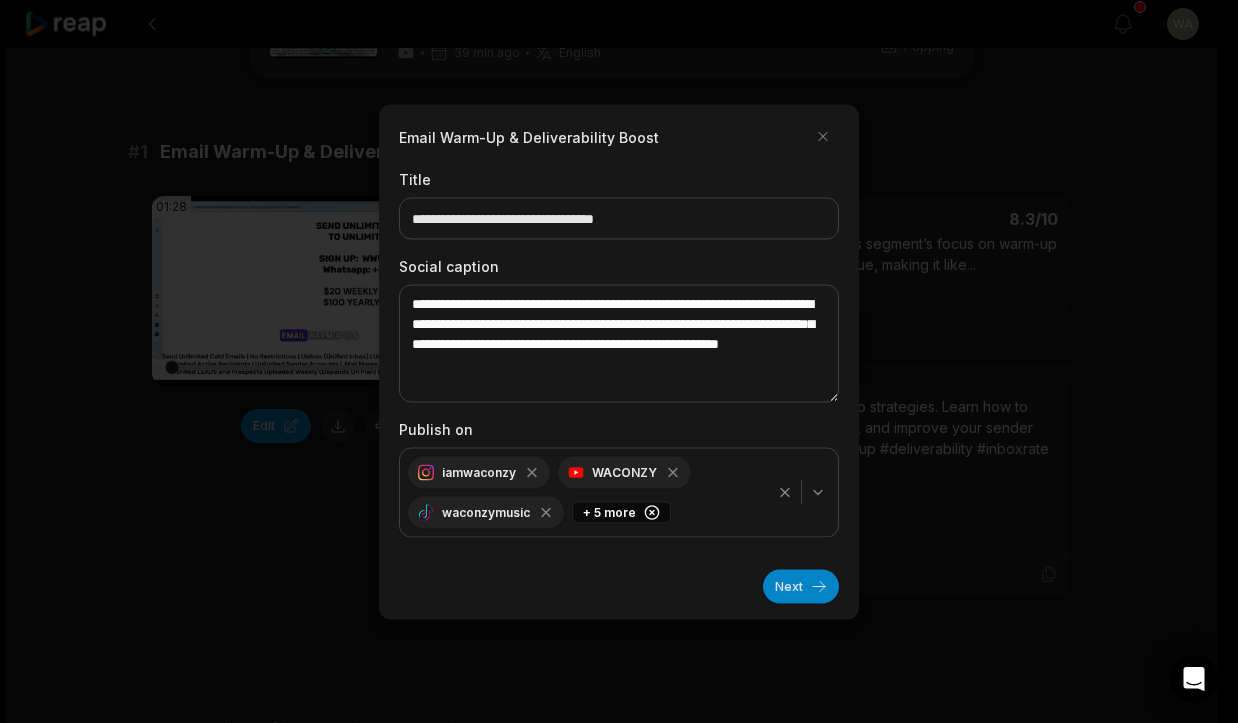 click on "Next" at bounding box center [801, 586] 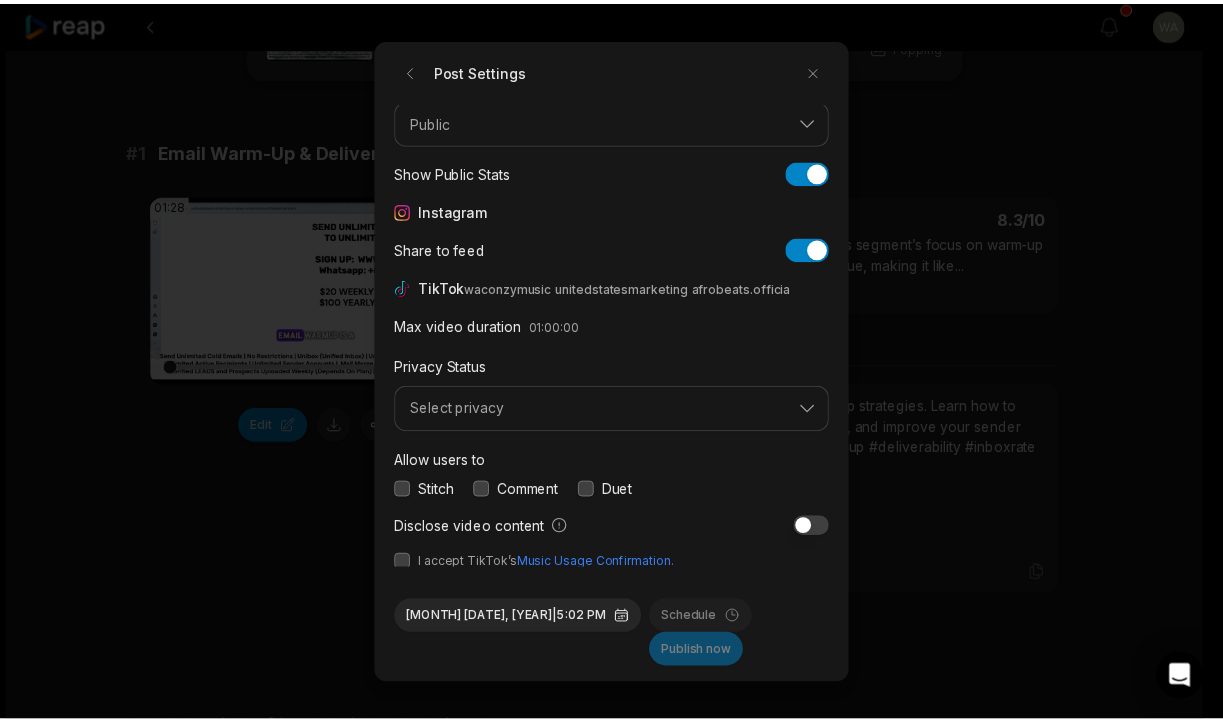 scroll, scrollTop: 75, scrollLeft: 0, axis: vertical 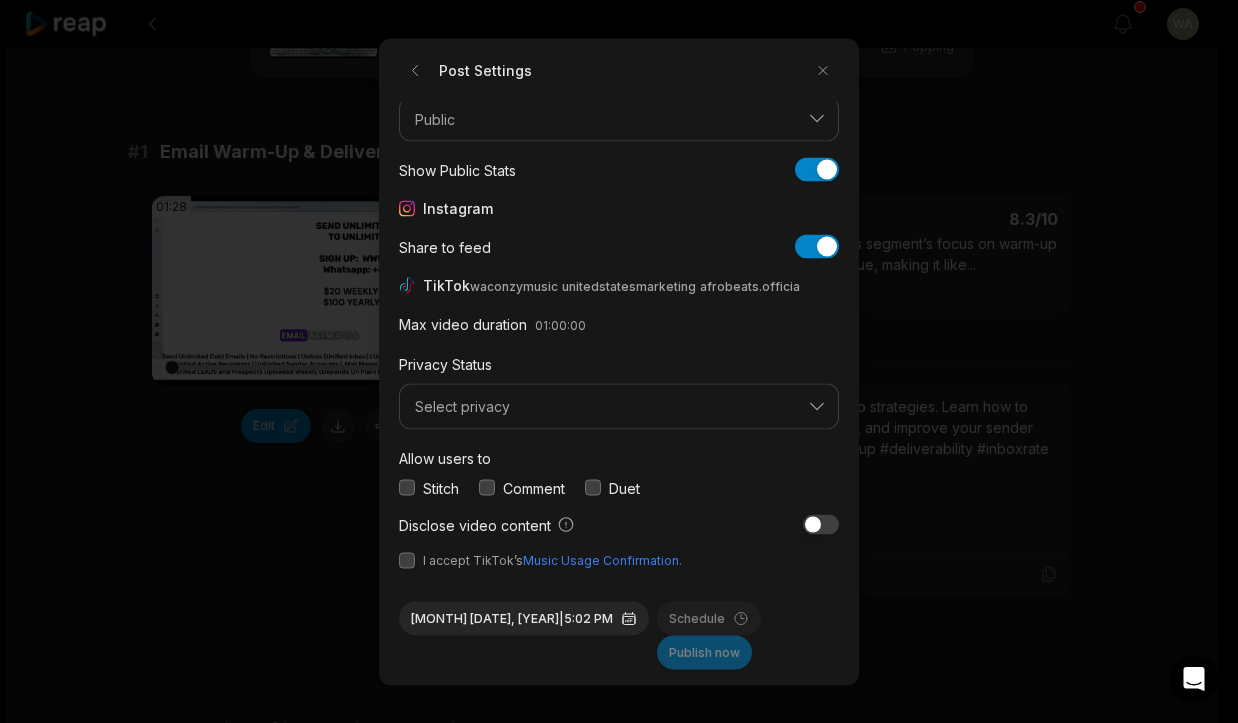 click on "I accept TikTok’s  Music Usage Confirmation." at bounding box center (619, 560) 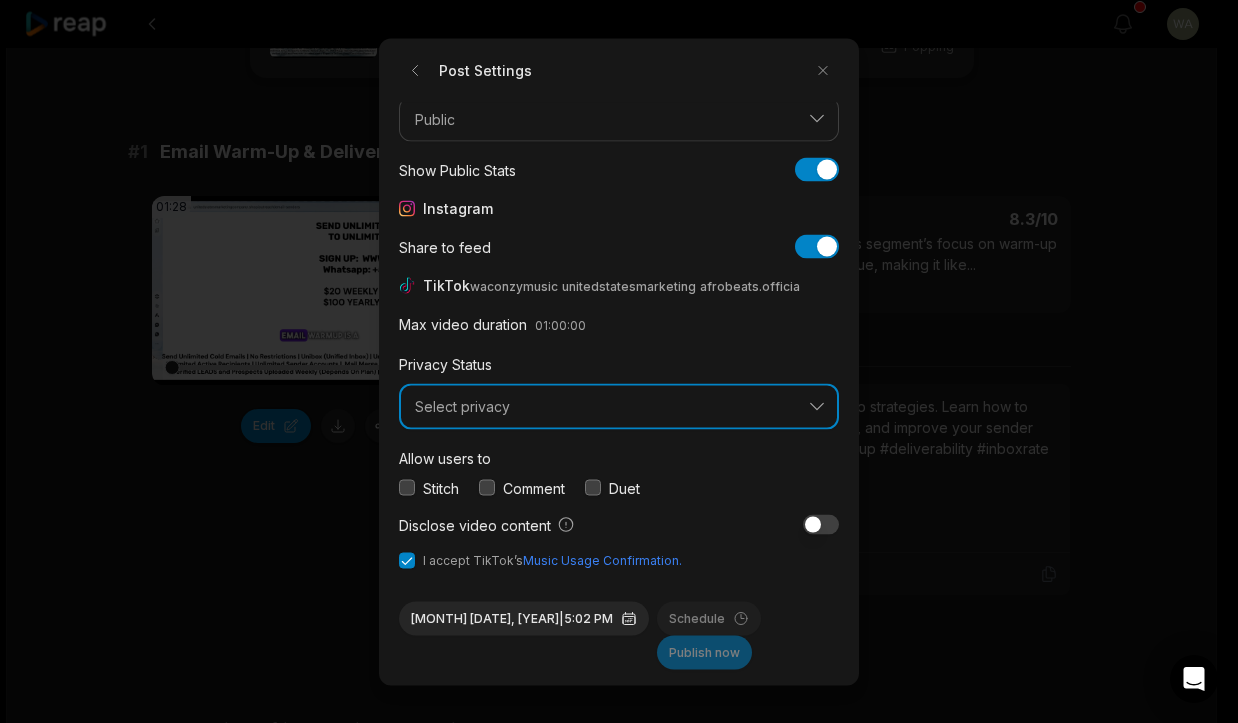 click on "Select privacy" at bounding box center [605, 407] 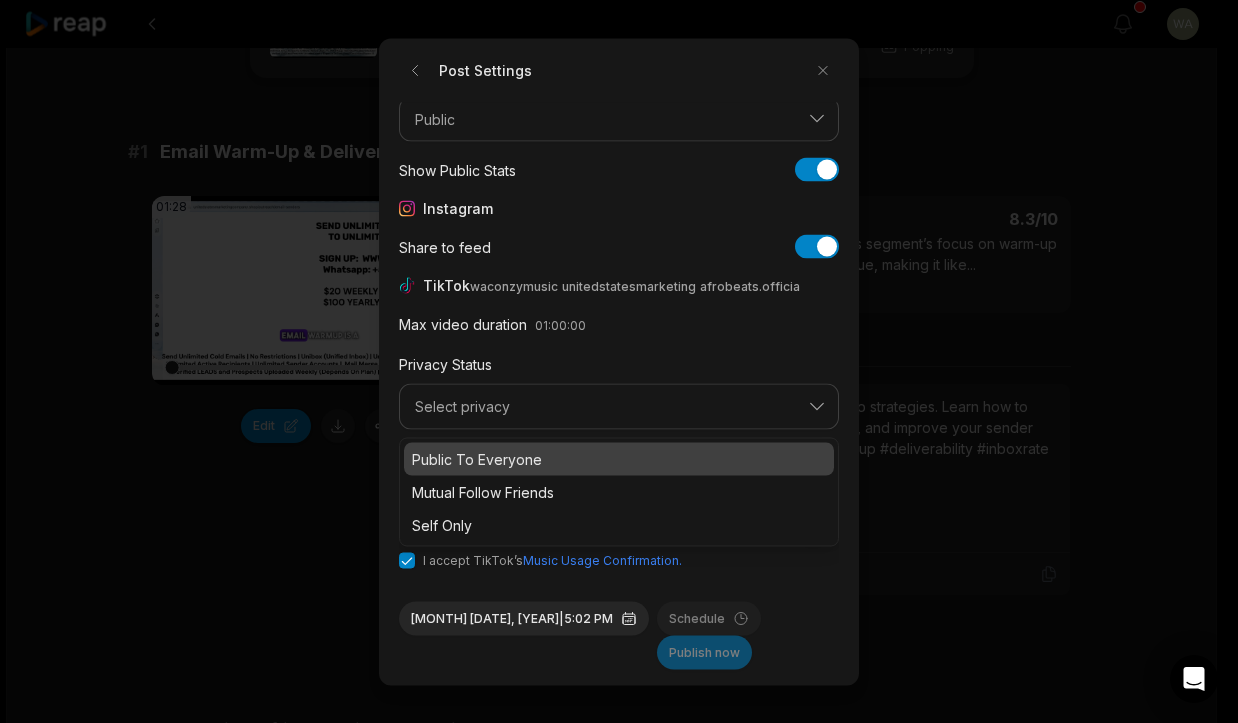 click on "Public To Everyone" at bounding box center [619, 458] 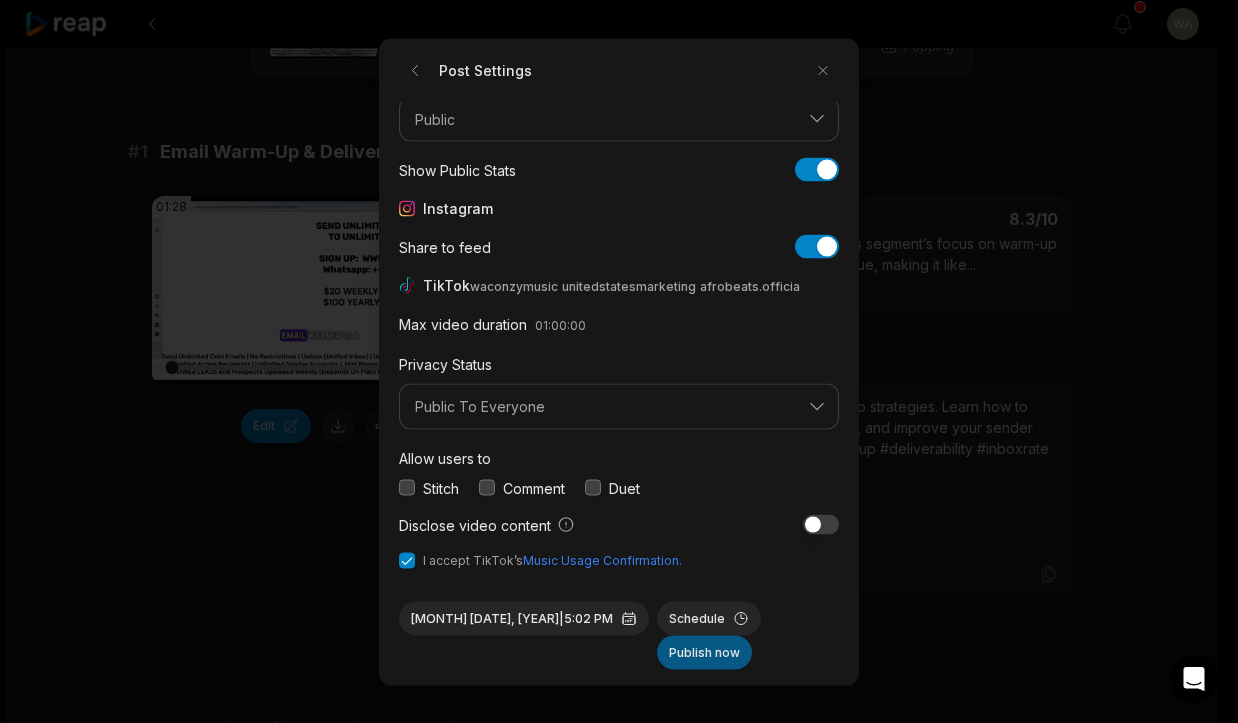 click on "Publish now" at bounding box center [704, 652] 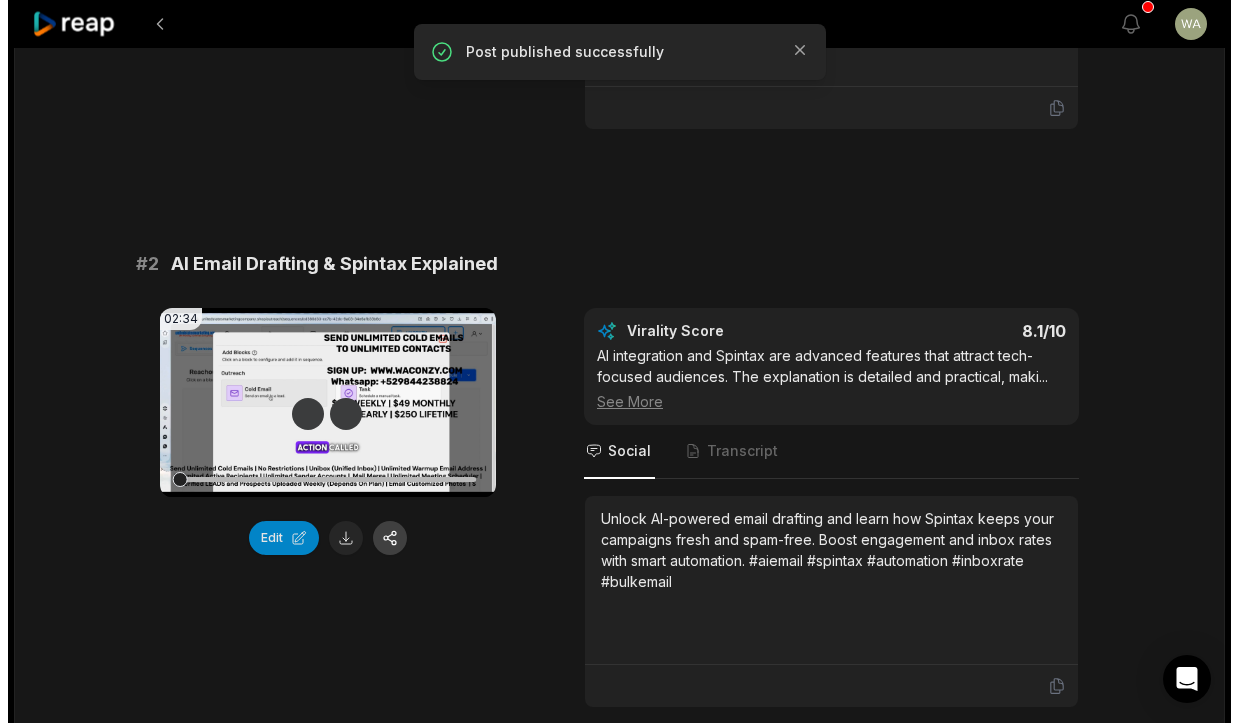 scroll, scrollTop: 613, scrollLeft: 0, axis: vertical 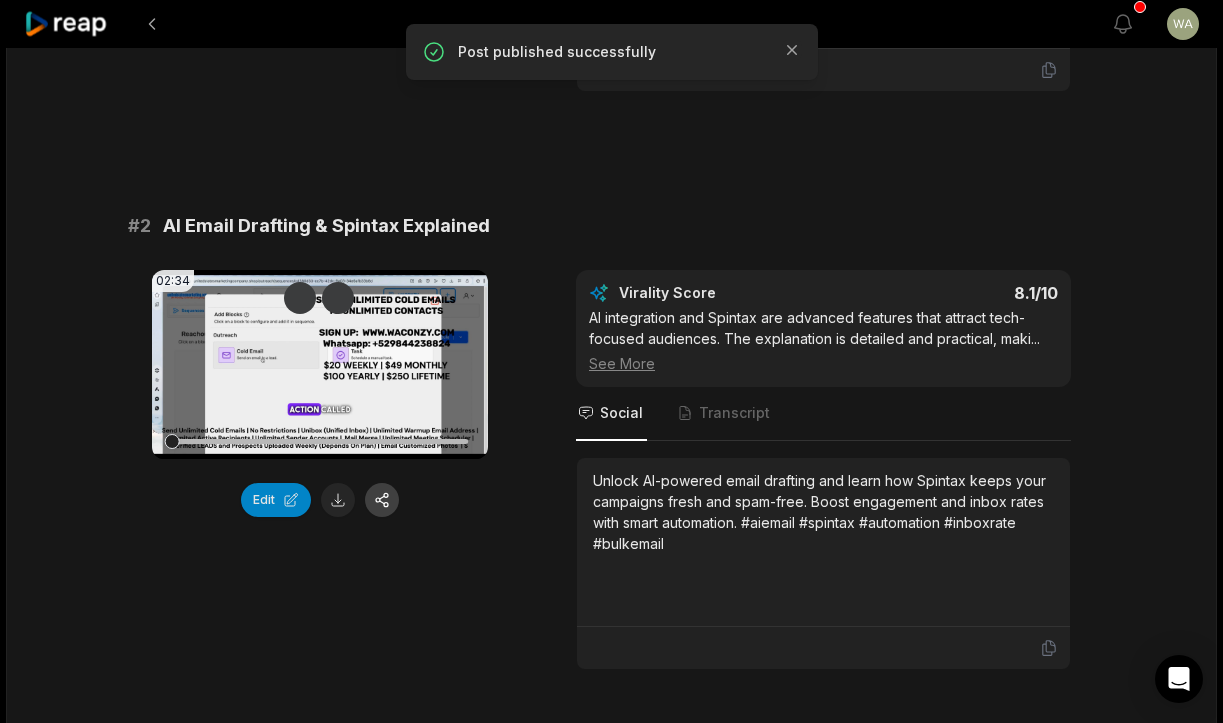 click at bounding box center [382, 500] 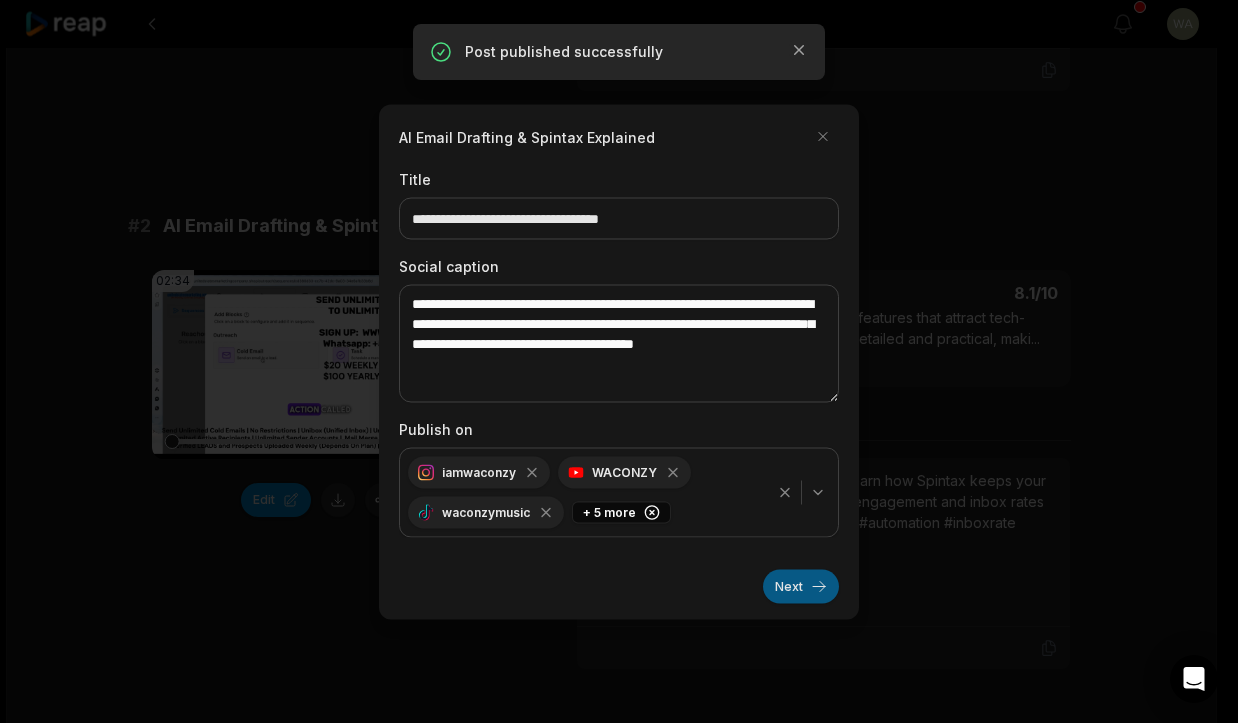 click on "Next" at bounding box center [801, 586] 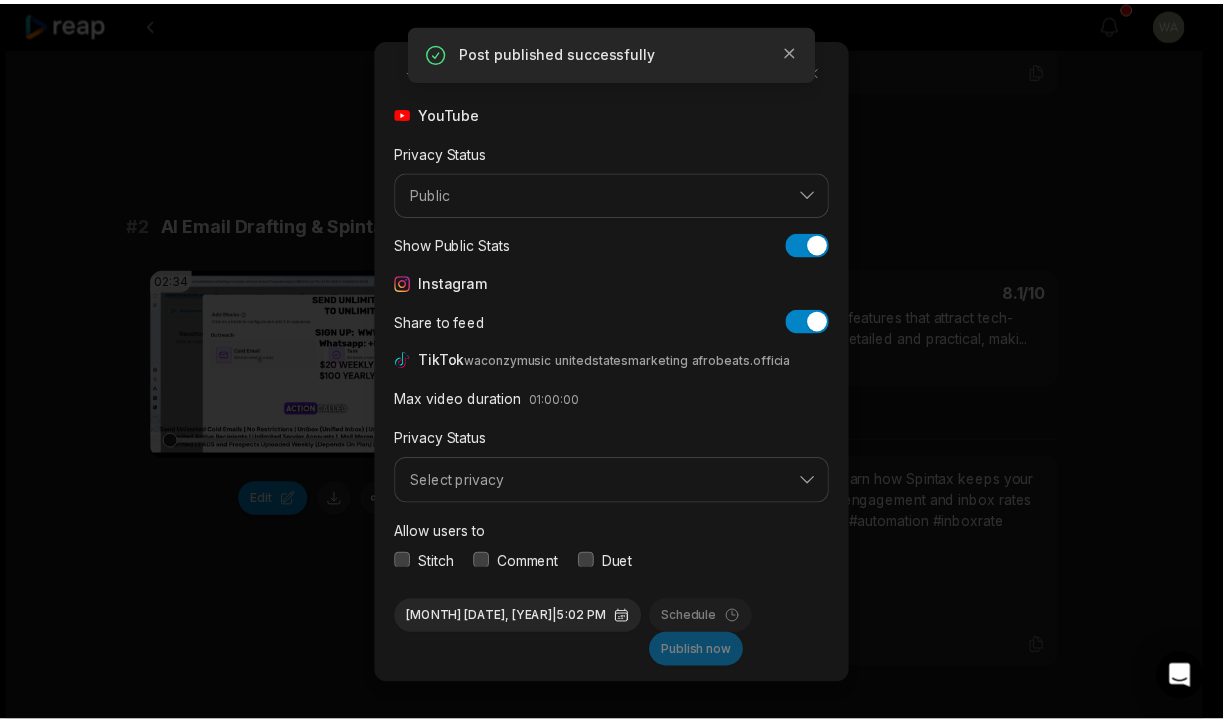 scroll, scrollTop: 75, scrollLeft: 0, axis: vertical 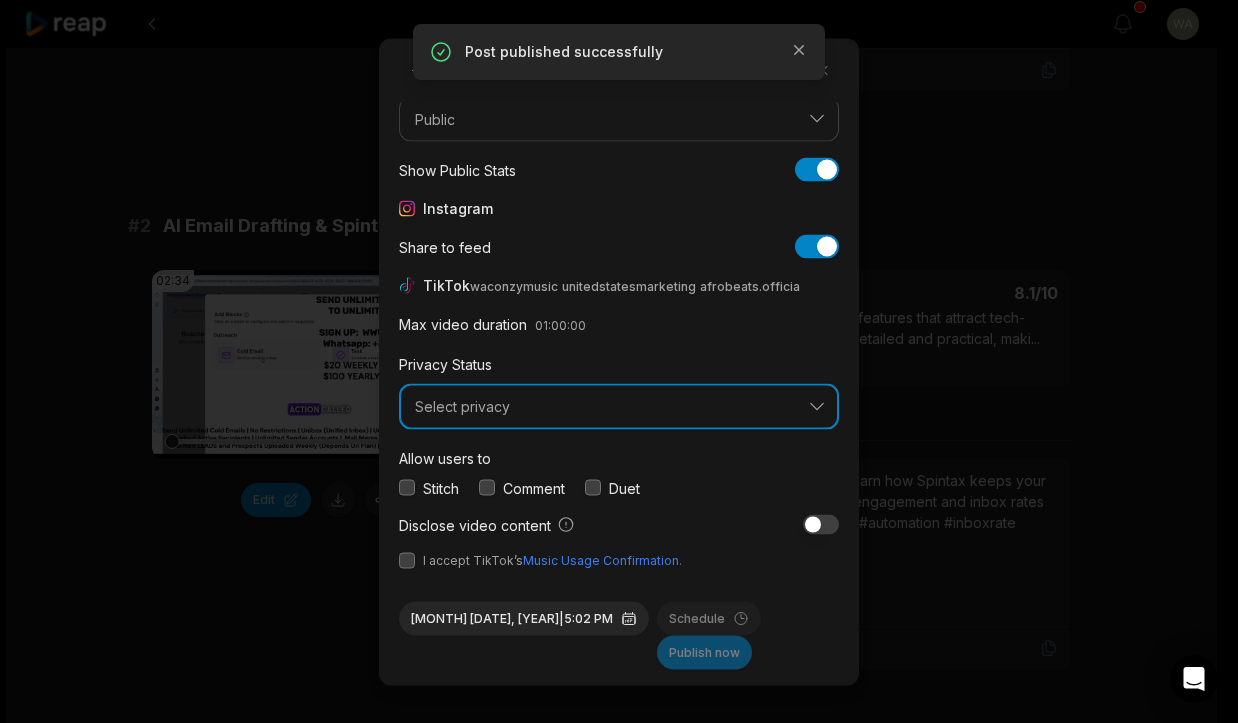 click on "Select privacy" at bounding box center (619, 407) 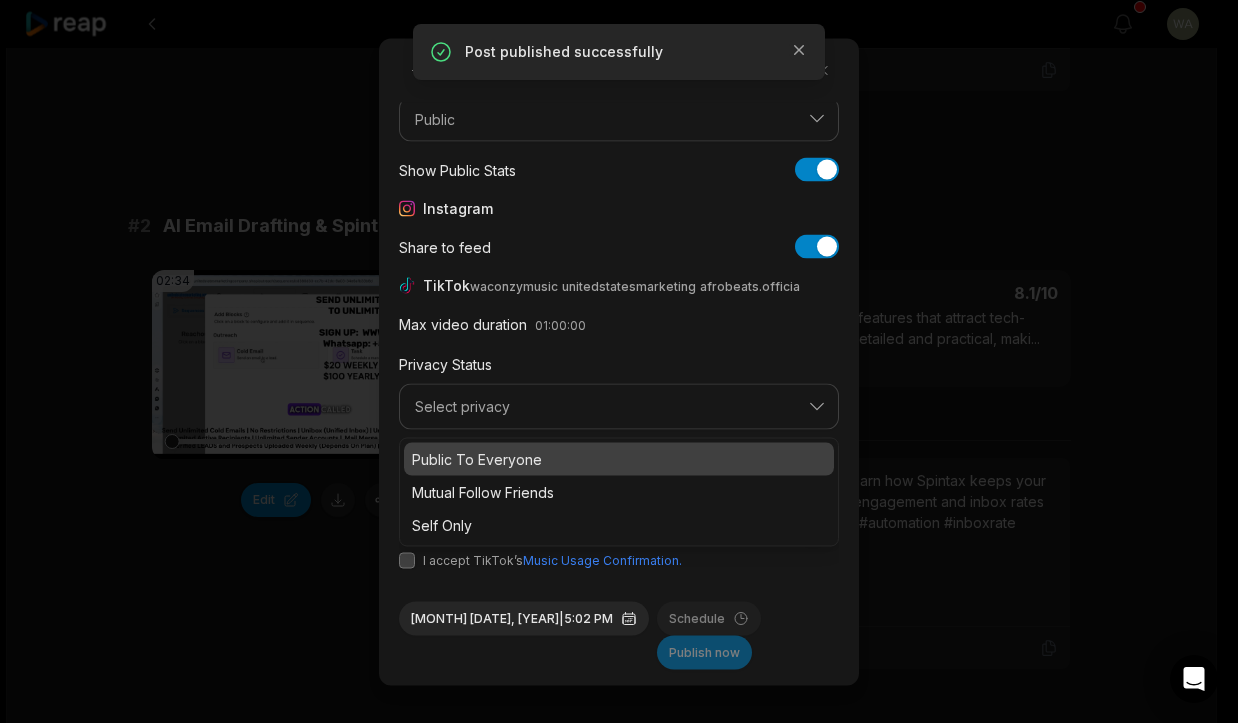 click on "Public To Everyone" at bounding box center (619, 458) 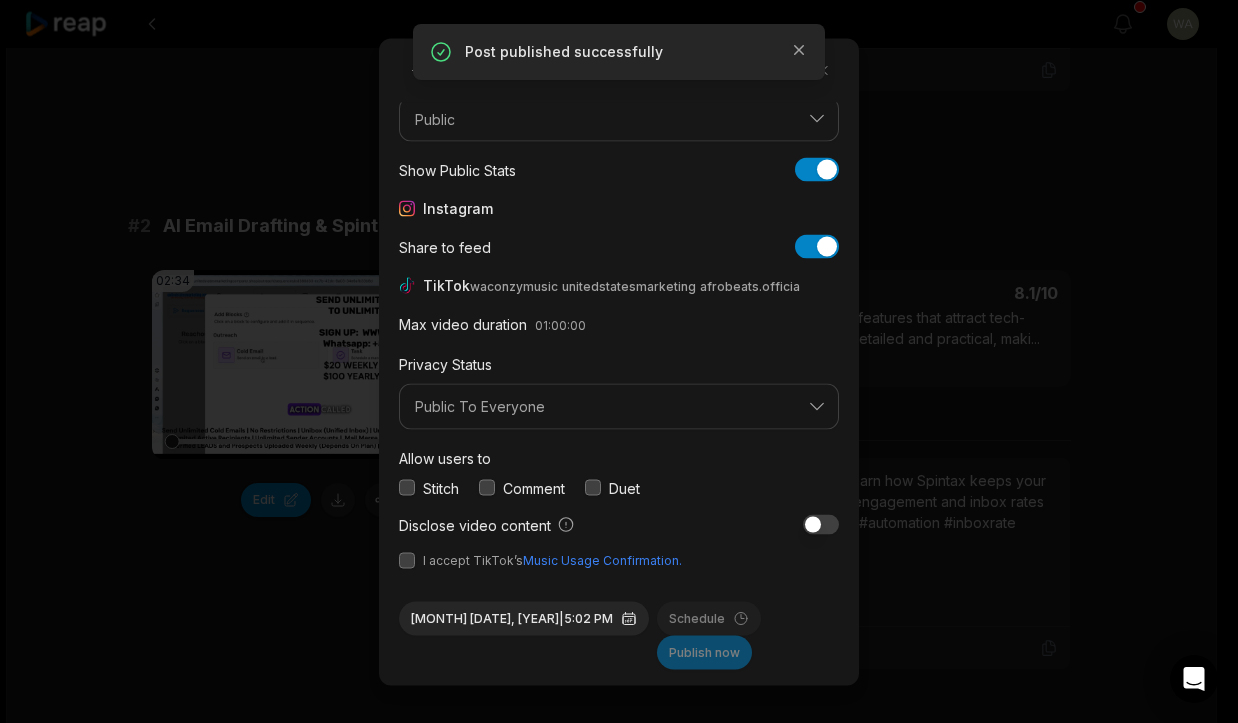 click at bounding box center (407, 560) 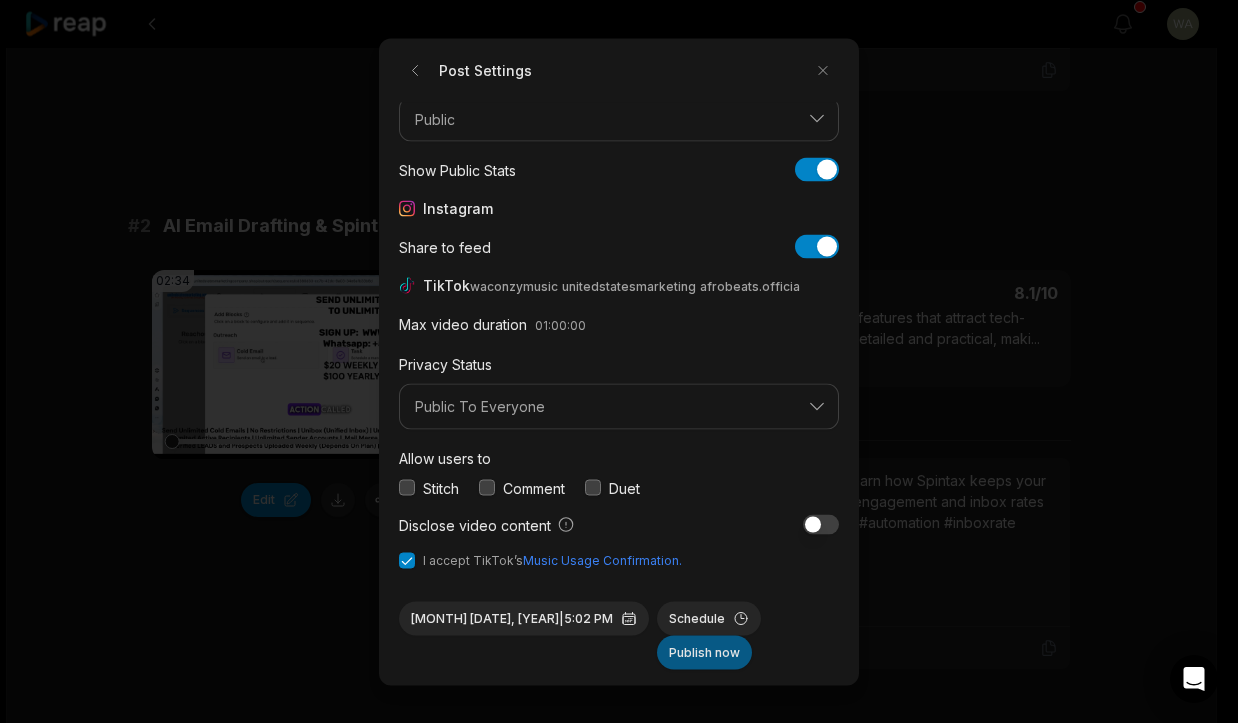 click on "Publish now" at bounding box center [704, 652] 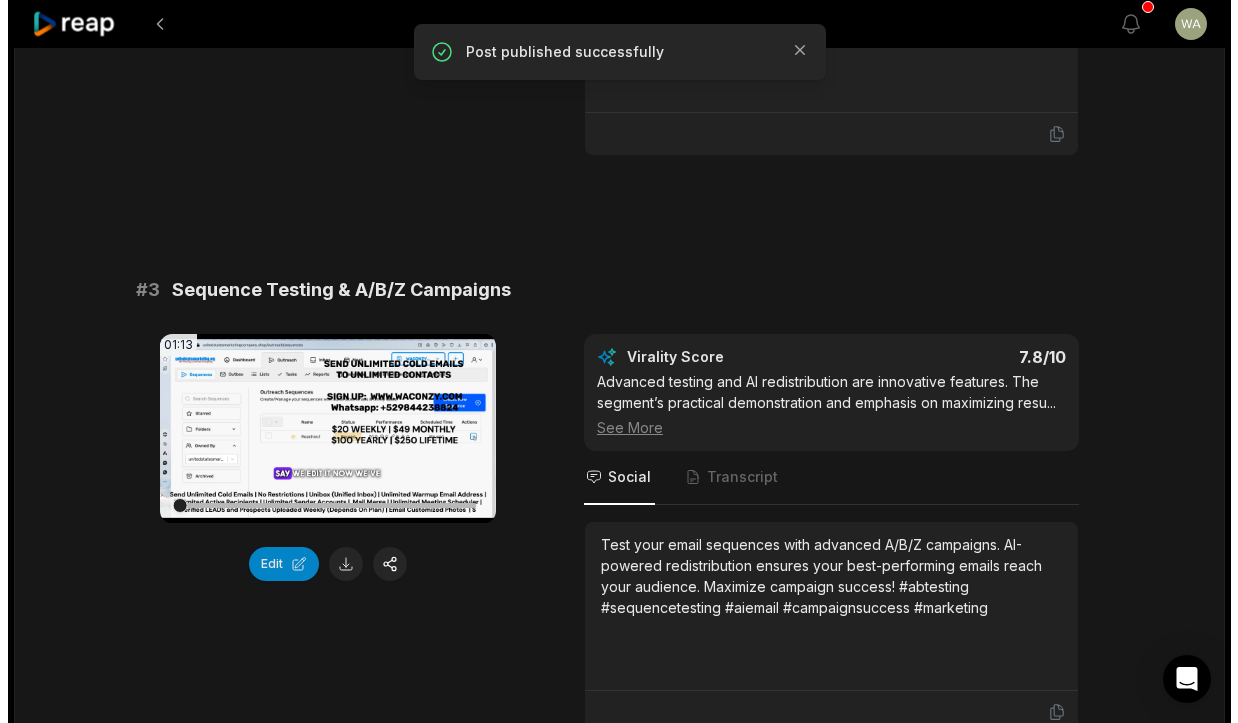 scroll, scrollTop: 1211, scrollLeft: 0, axis: vertical 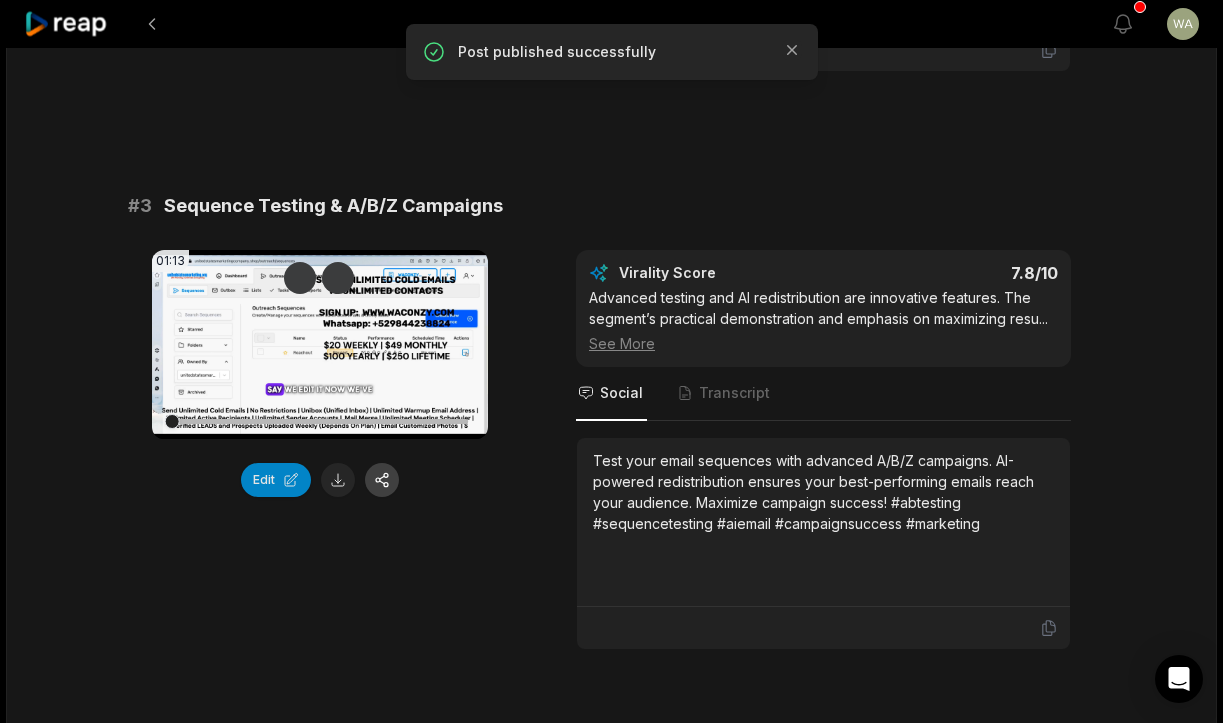 click at bounding box center (382, 480) 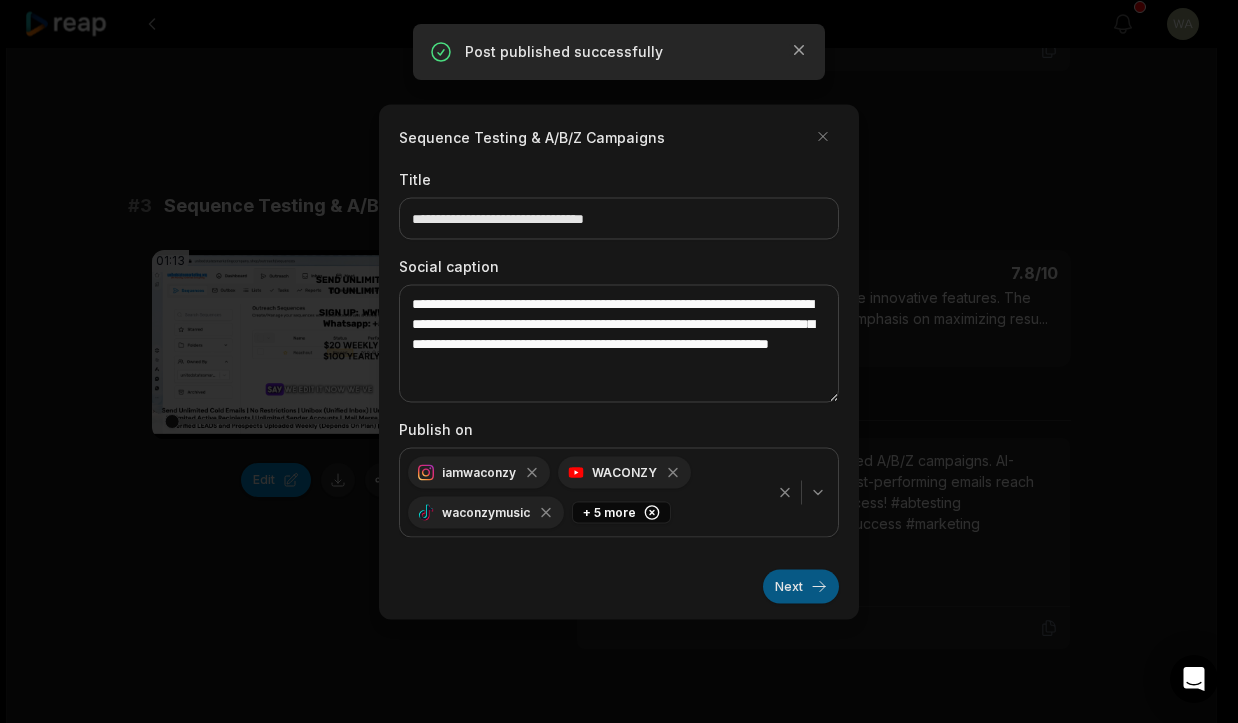 click on "Next" at bounding box center [801, 586] 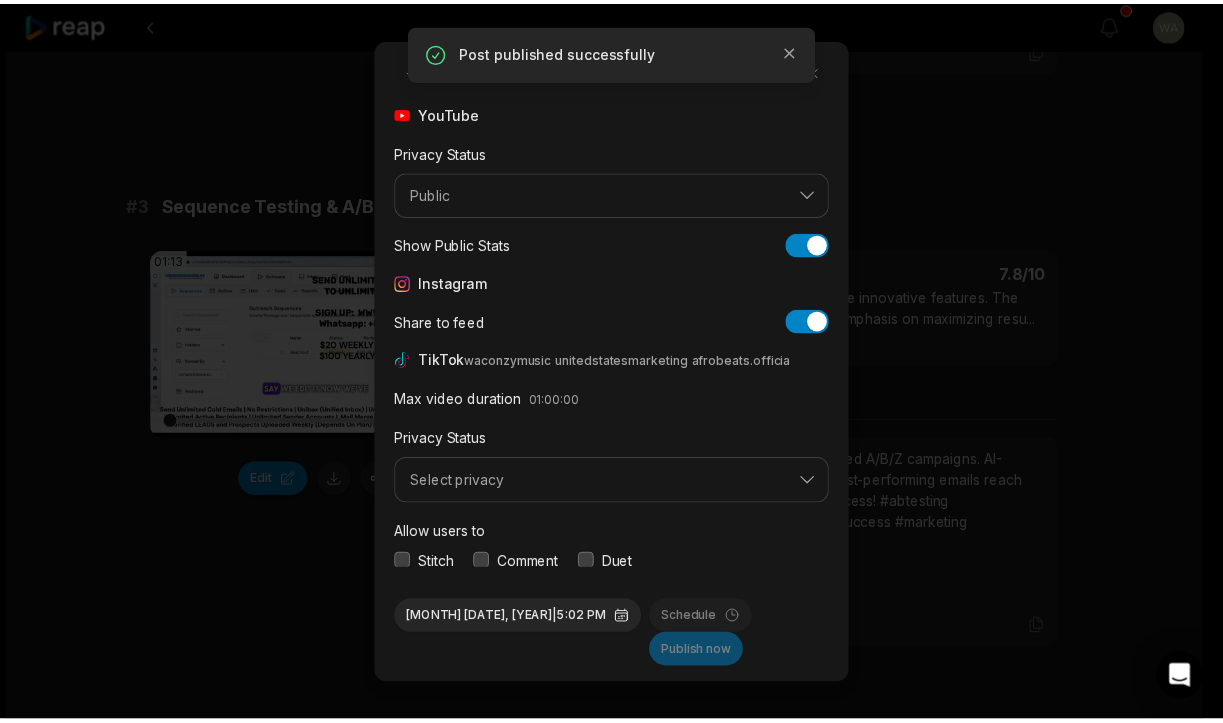 scroll, scrollTop: 75, scrollLeft: 0, axis: vertical 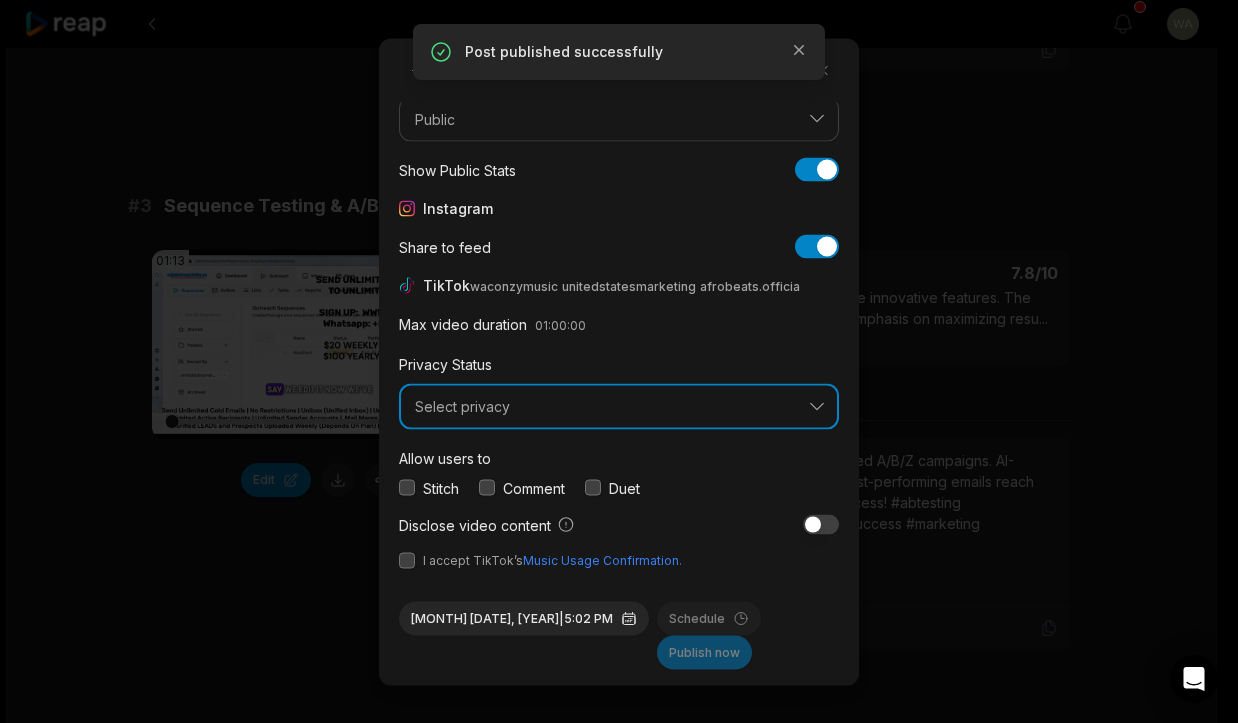 click on "Select privacy" at bounding box center [619, 407] 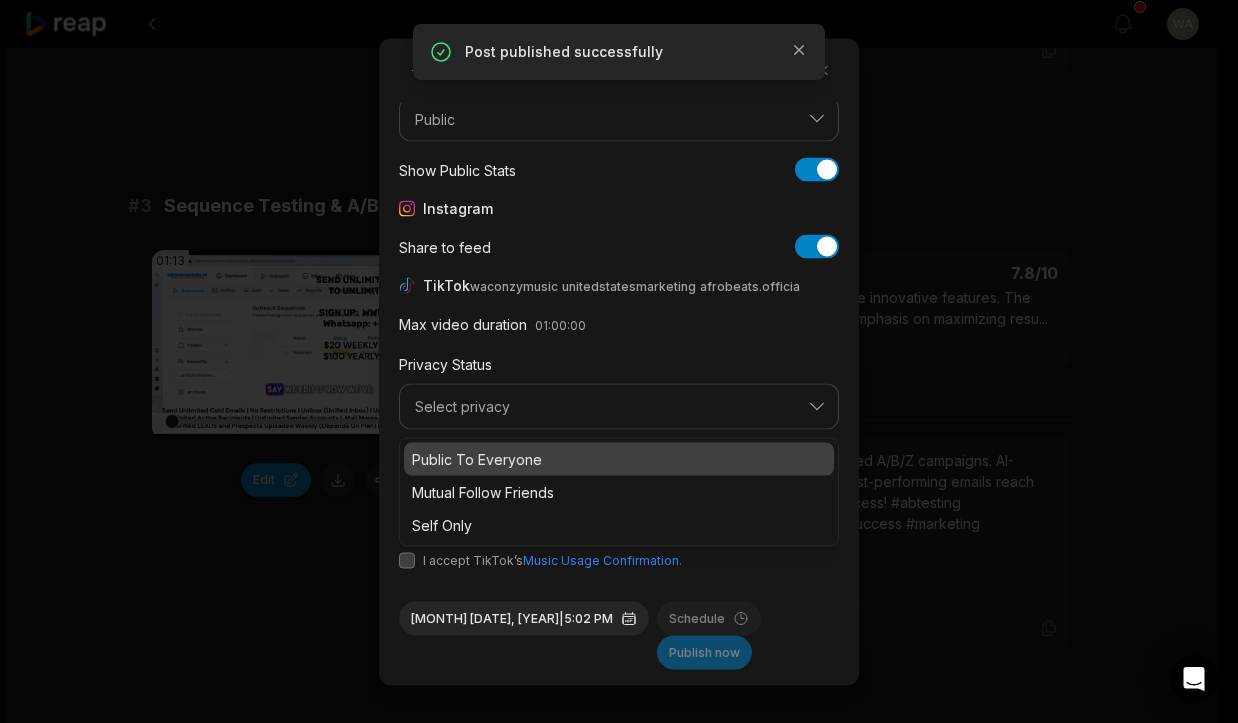click on "Public To Everyone" at bounding box center [619, 458] 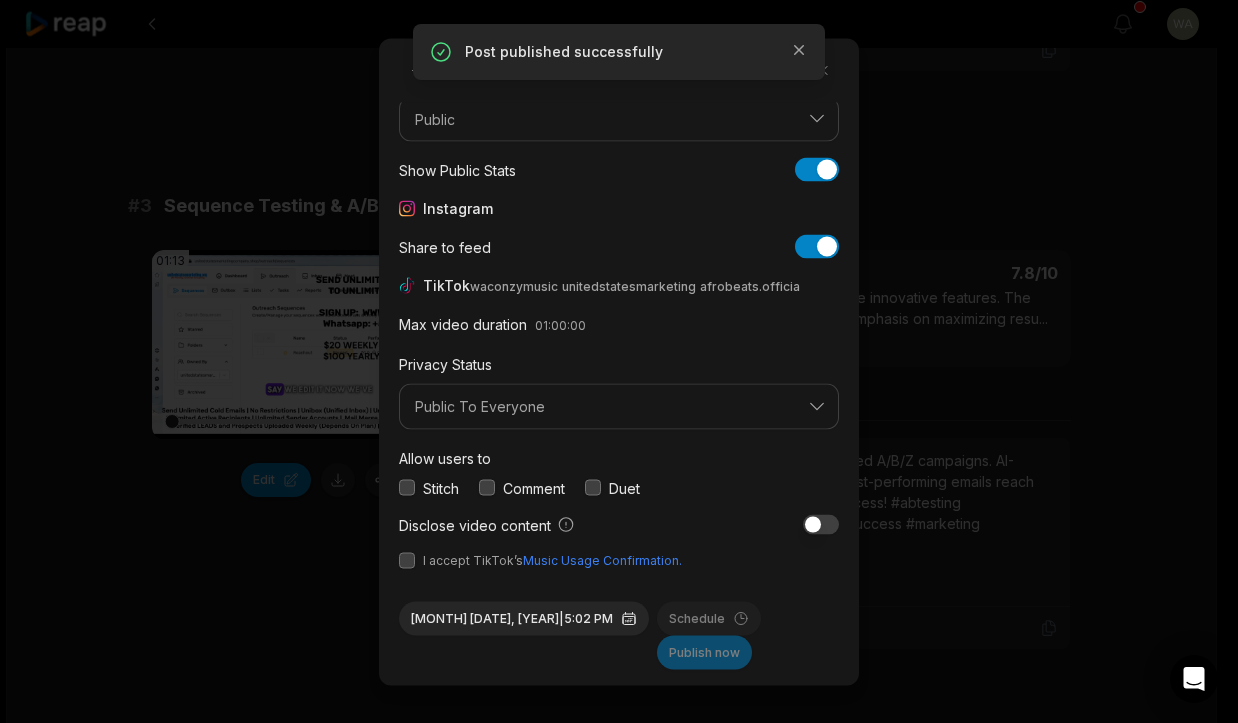 click at bounding box center (407, 560) 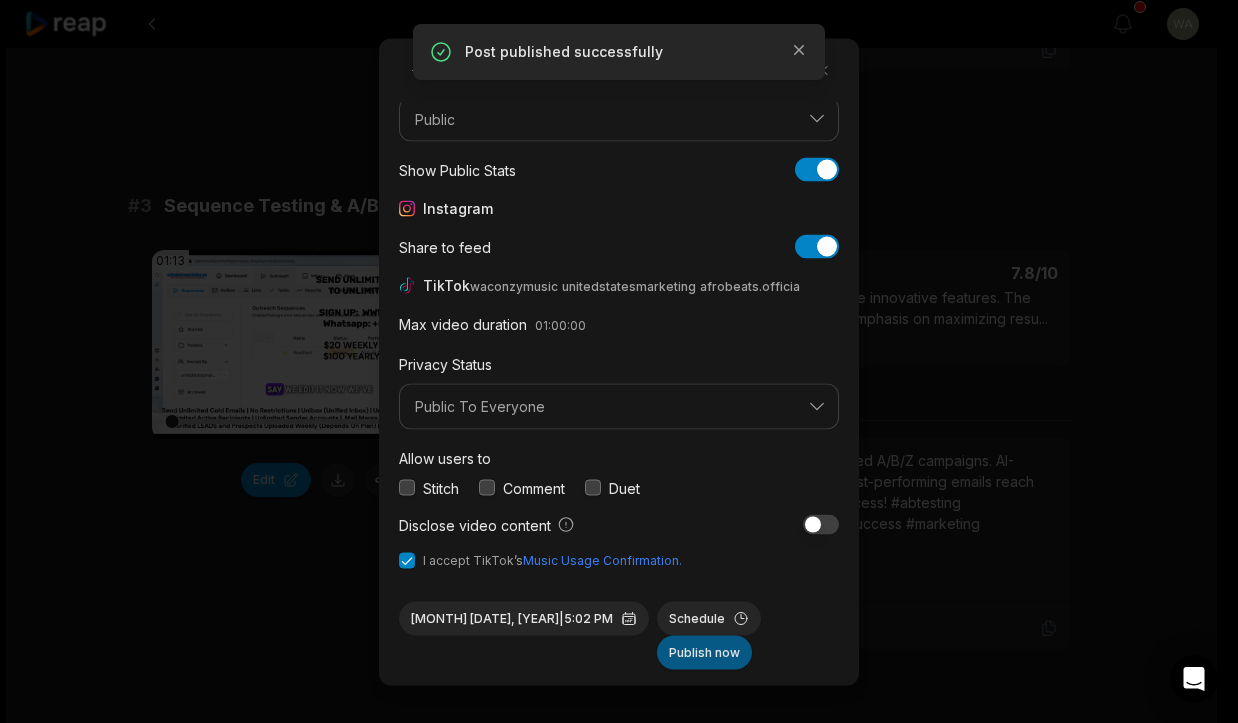 click on "Publish now" at bounding box center (704, 652) 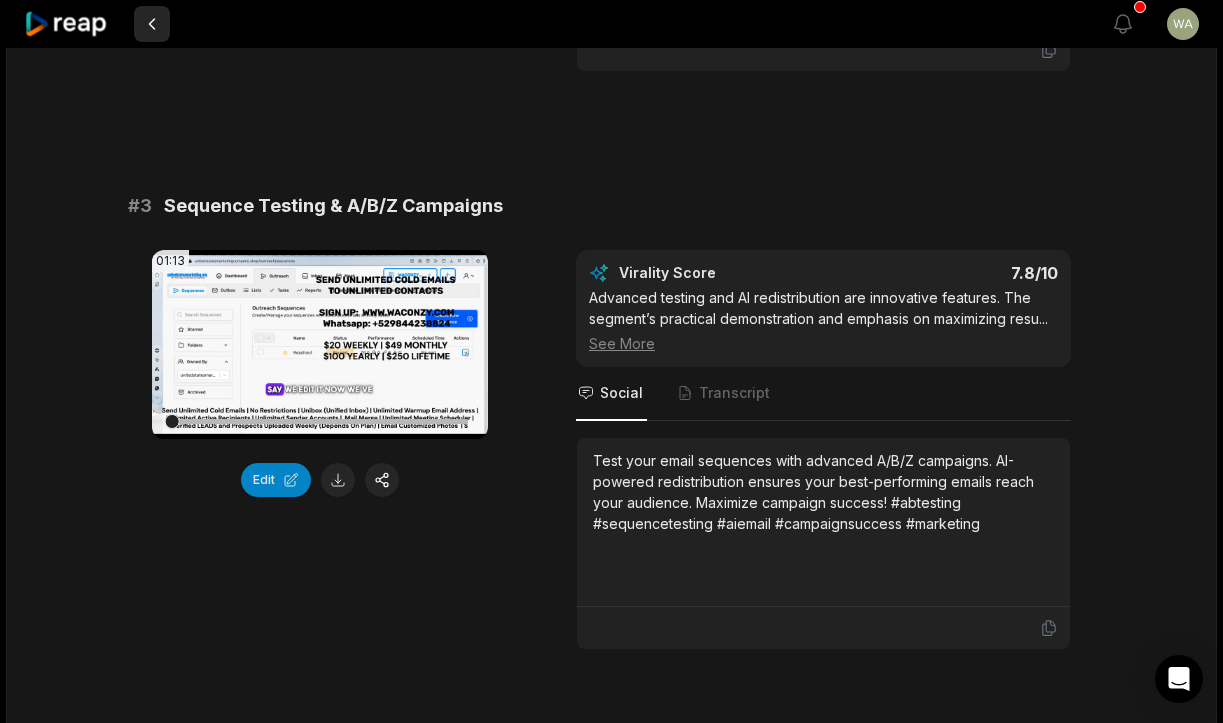 click at bounding box center (152, 24) 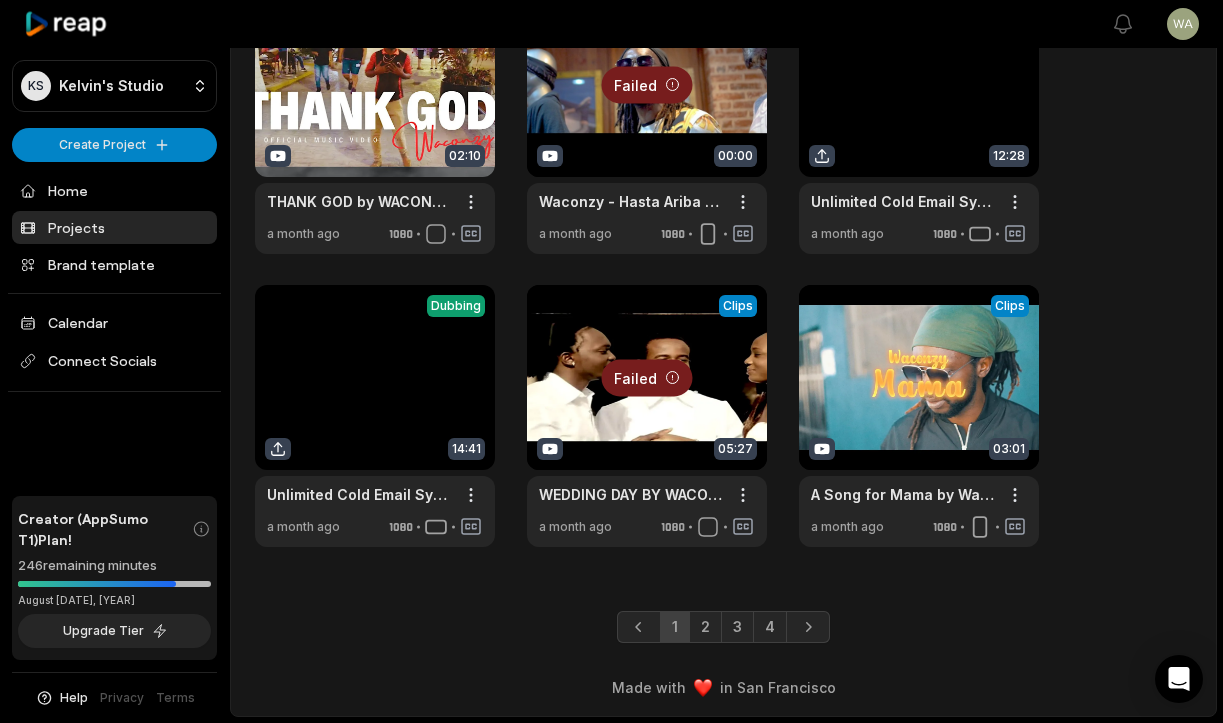 scroll, scrollTop: 0, scrollLeft: 0, axis: both 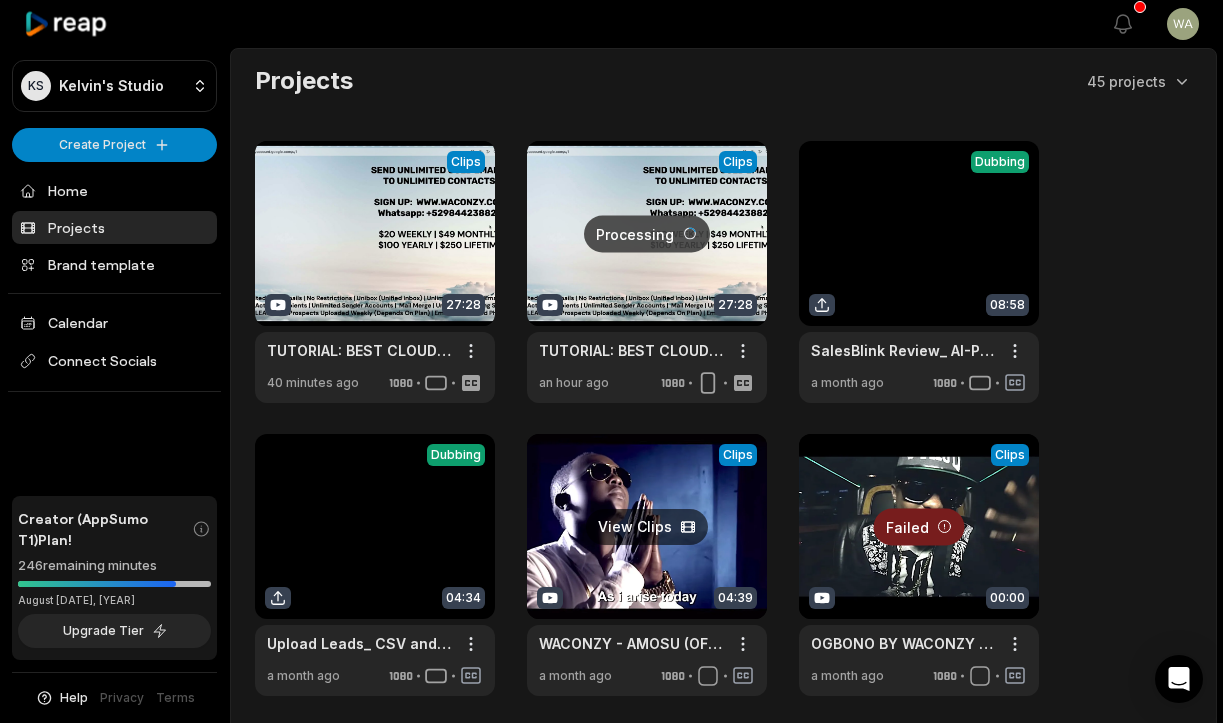 click at bounding box center (647, 565) 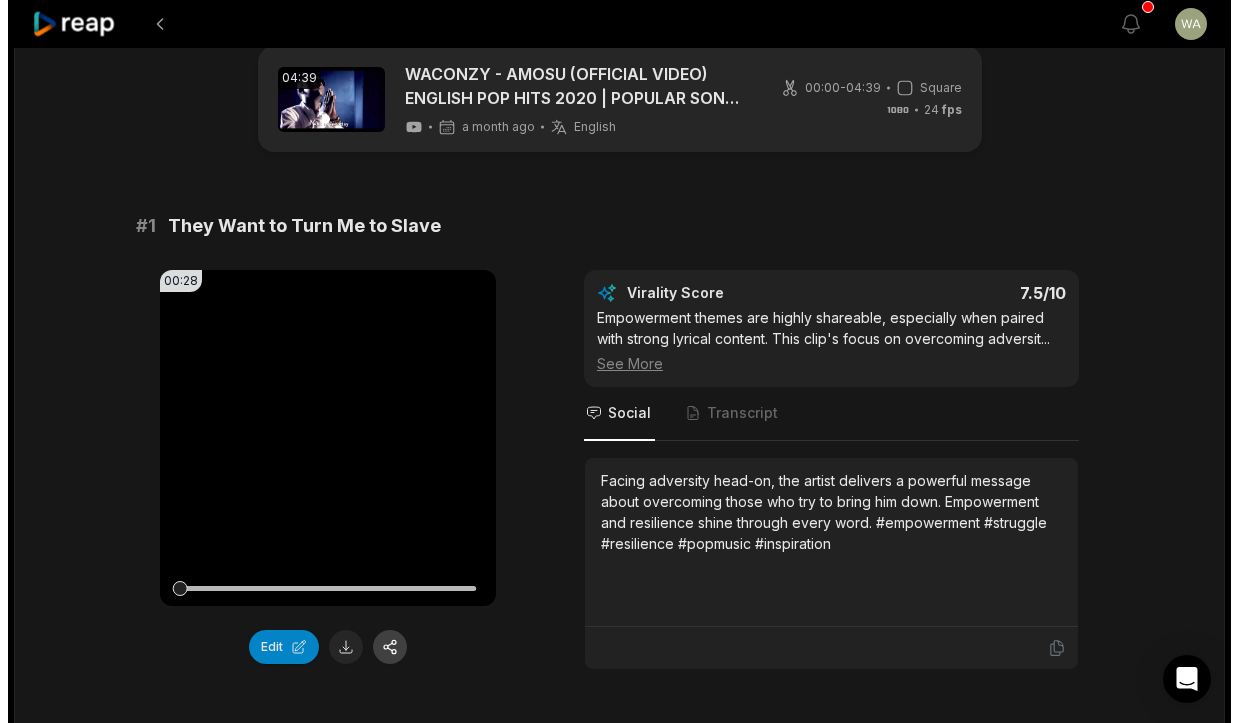 scroll, scrollTop: 190, scrollLeft: 0, axis: vertical 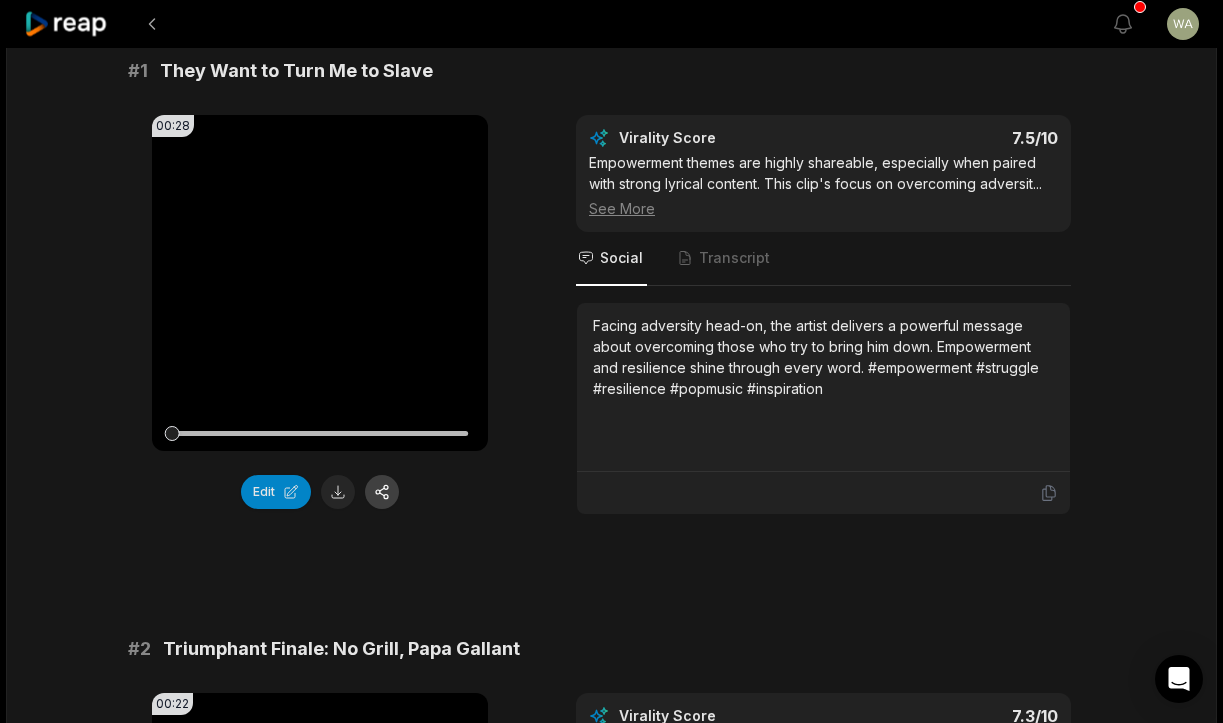 click at bounding box center [382, 492] 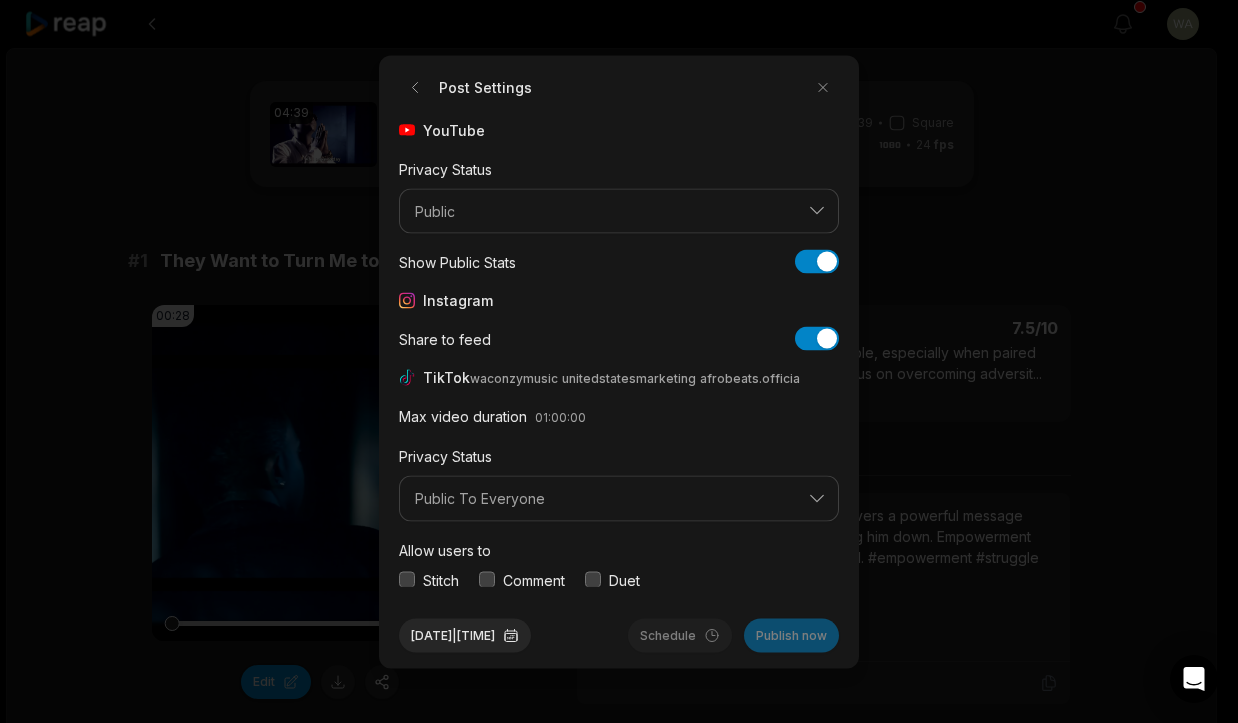 scroll, scrollTop: 190, scrollLeft: 0, axis: vertical 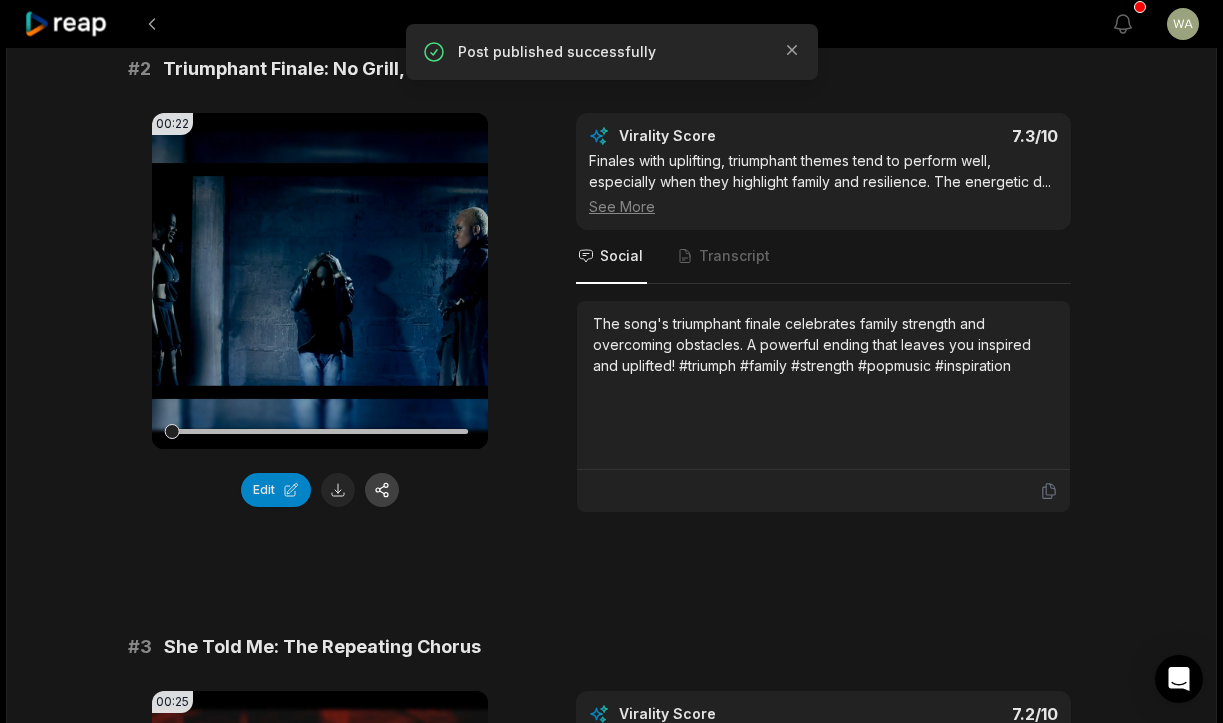 click at bounding box center [382, 490] 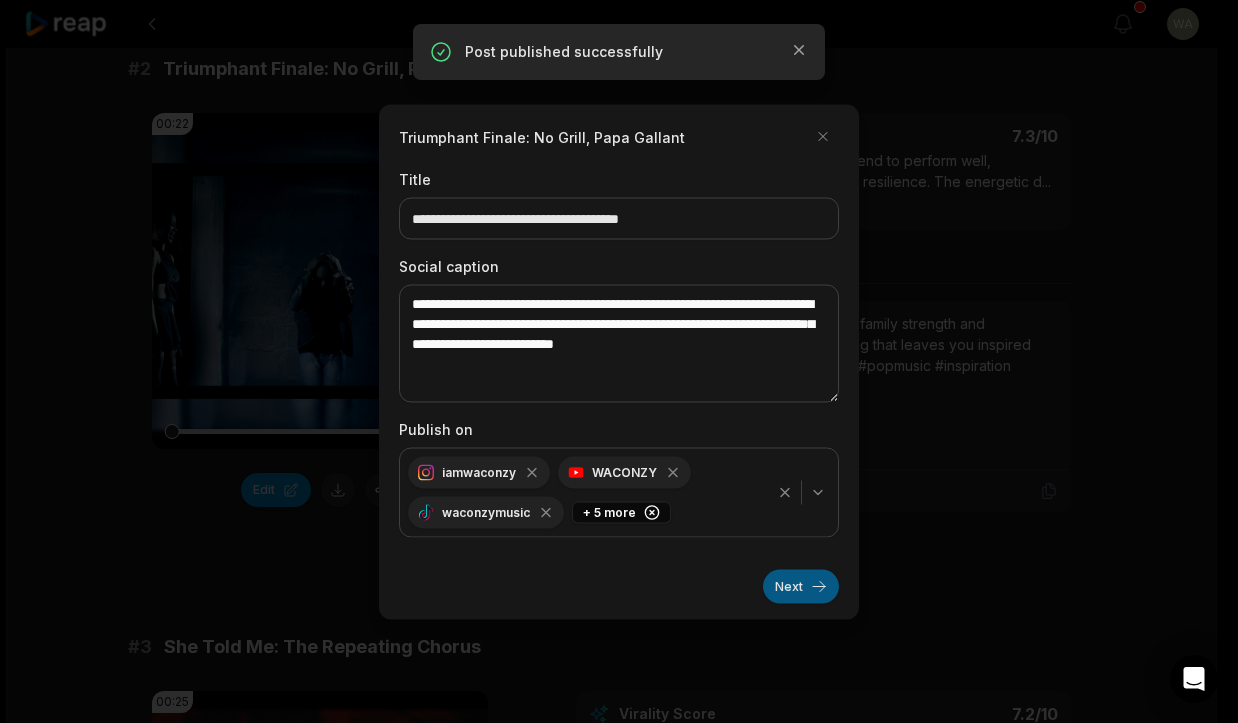 click on "Next" at bounding box center (801, 586) 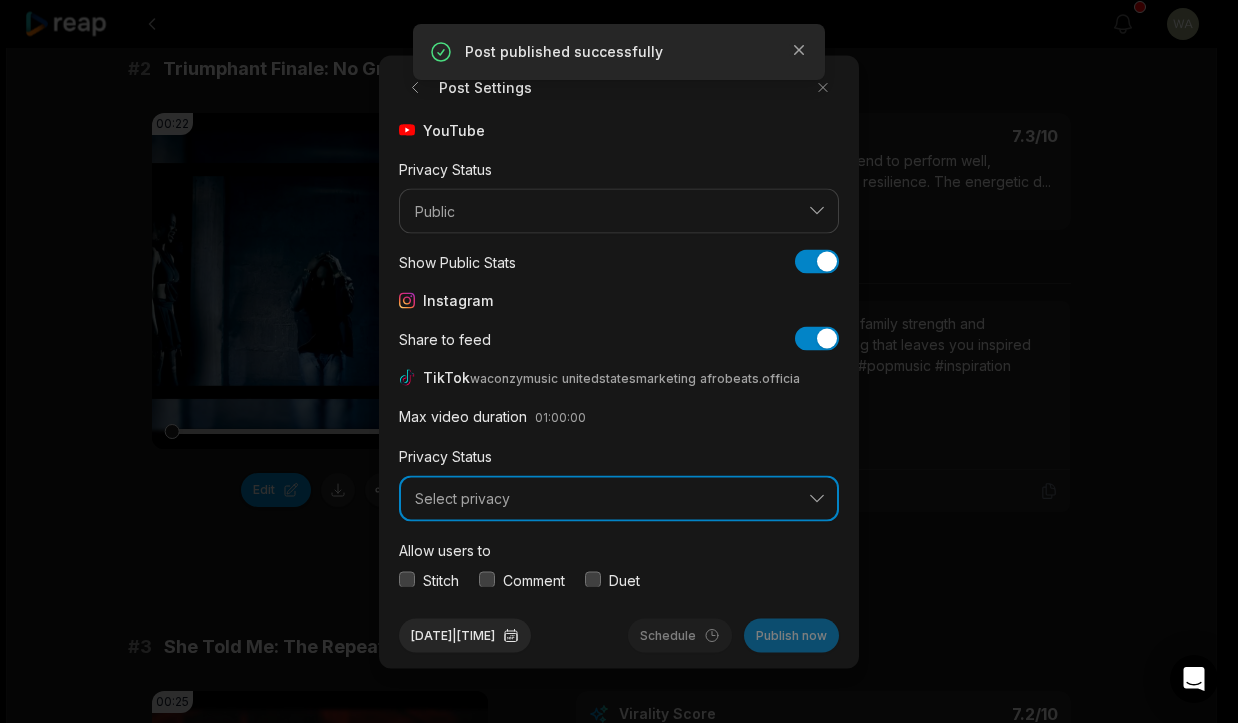 click on "Select privacy" at bounding box center [605, 499] 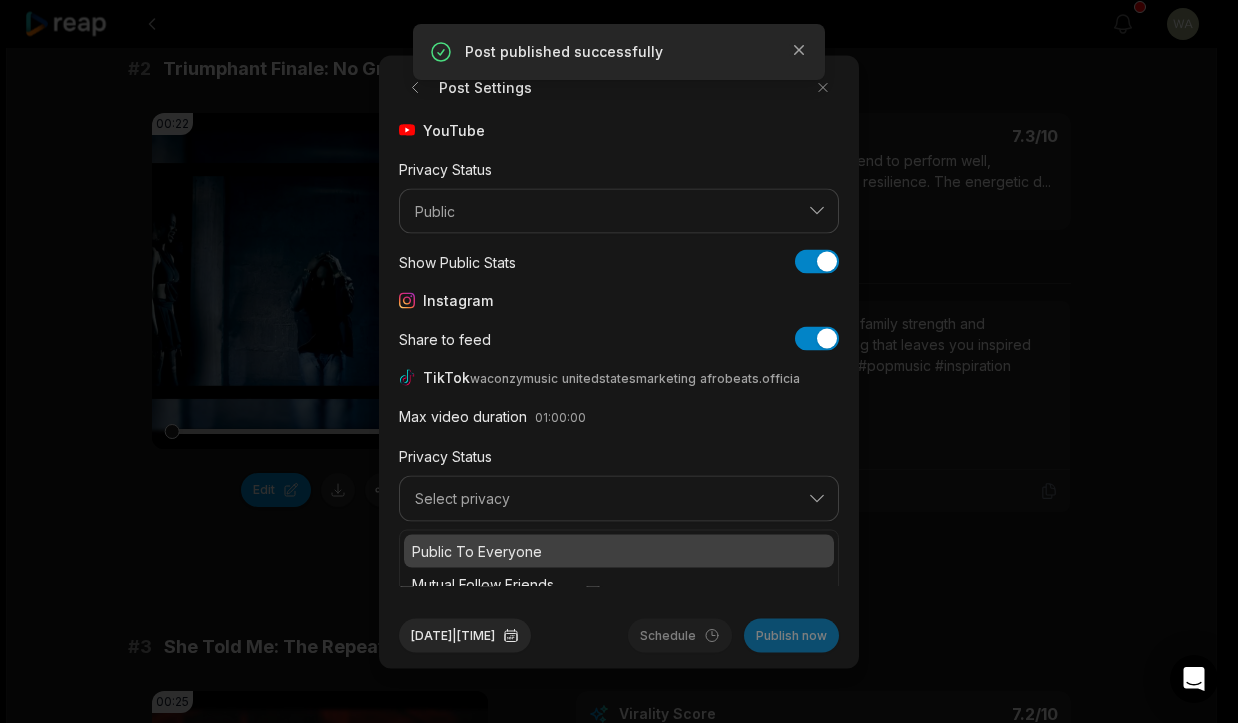click on "Public To Everyone" at bounding box center (619, 550) 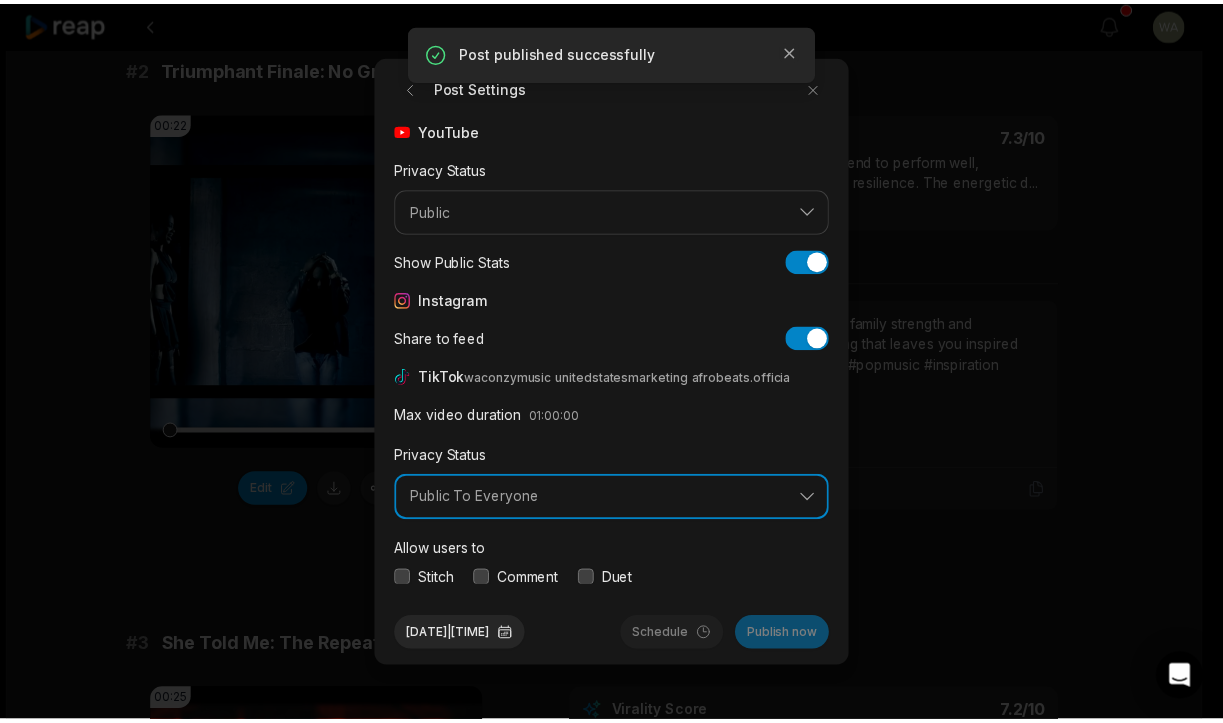 scroll, scrollTop: 75, scrollLeft: 0, axis: vertical 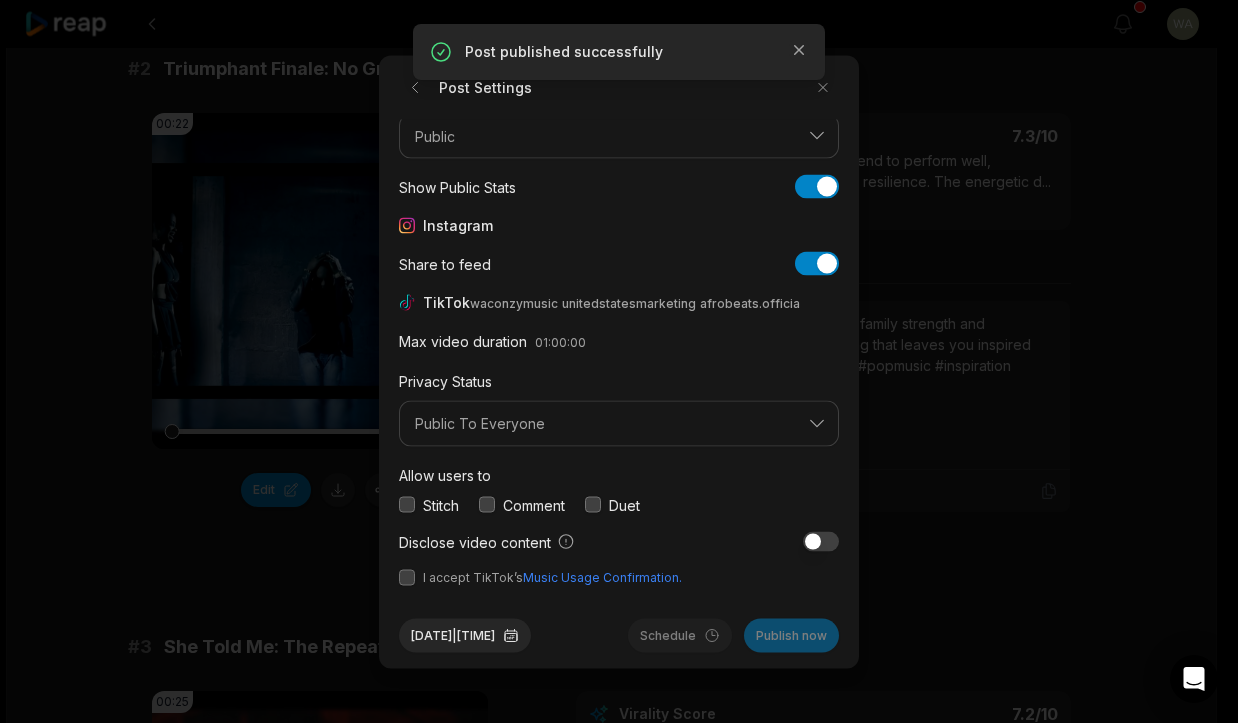 click at bounding box center (407, 577) 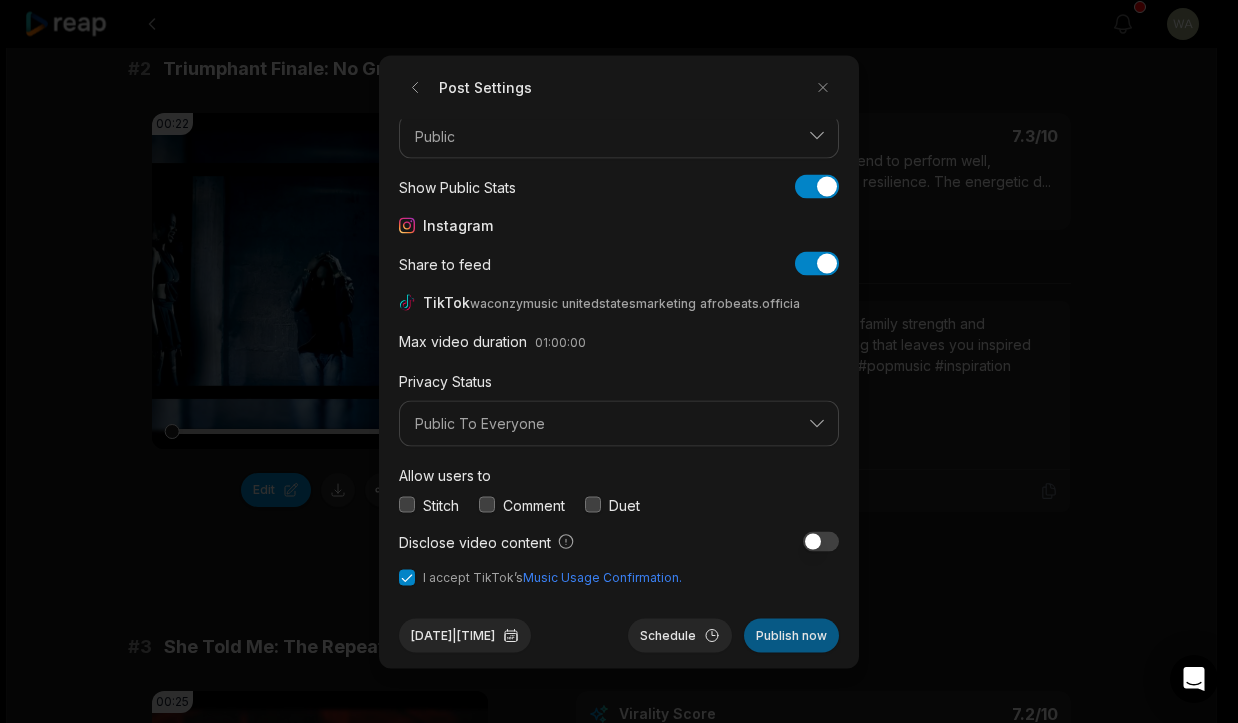 click on "Publish now" at bounding box center [791, 635] 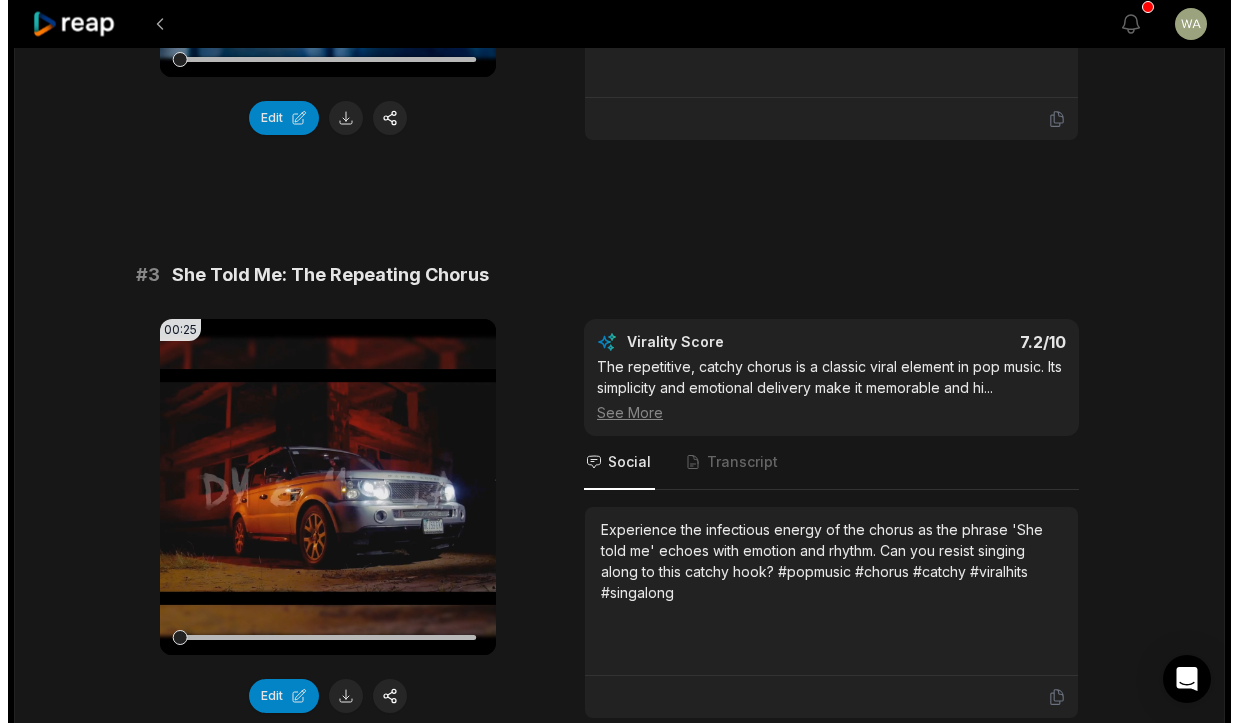 scroll, scrollTop: 1329, scrollLeft: 0, axis: vertical 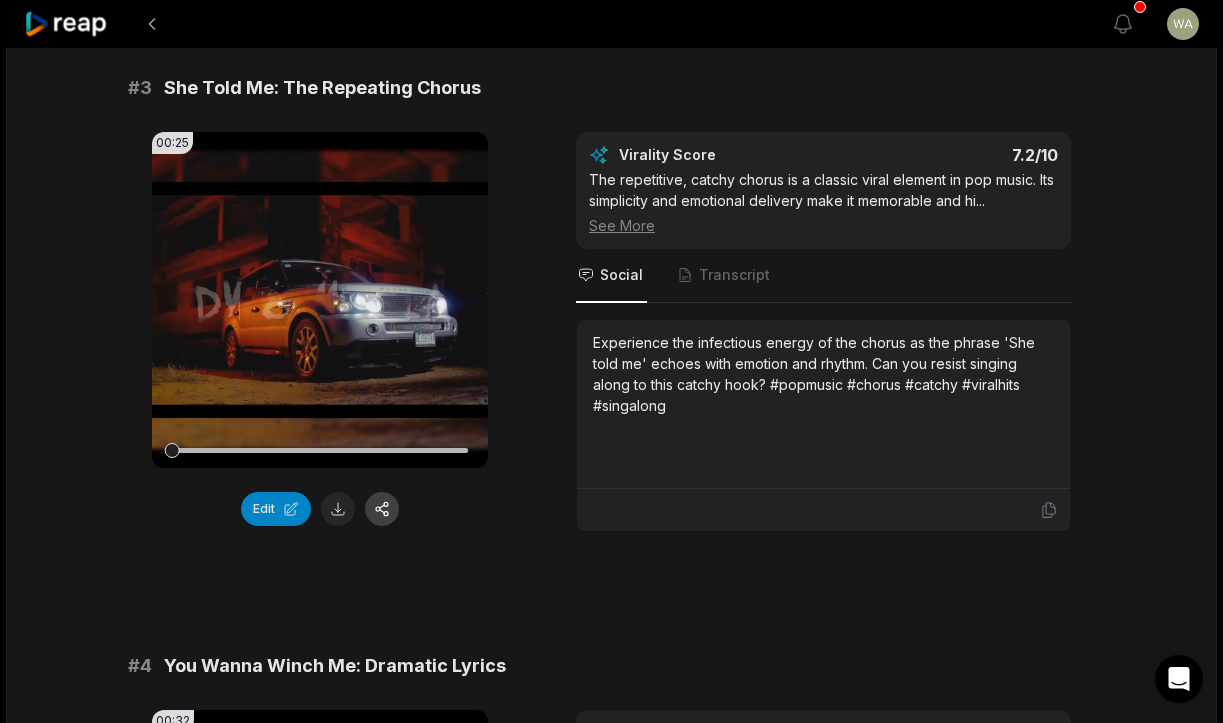 click at bounding box center (382, 509) 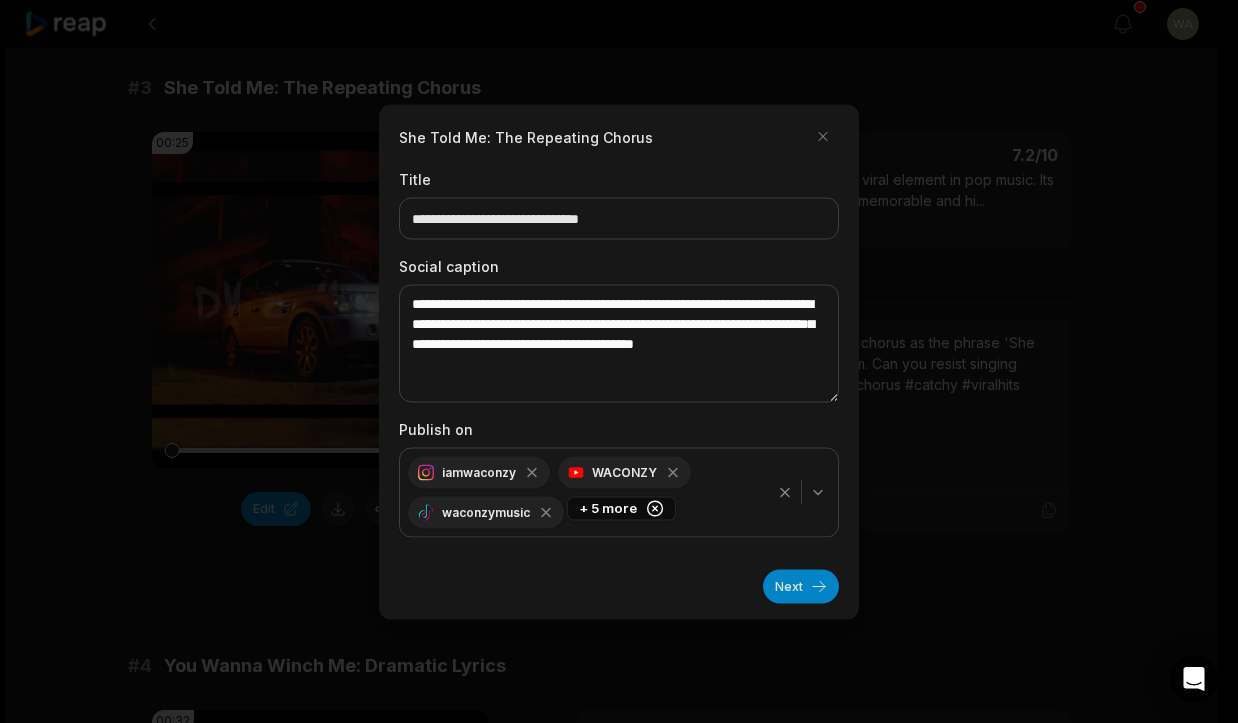 click on "+ 5 more" at bounding box center [621, 508] 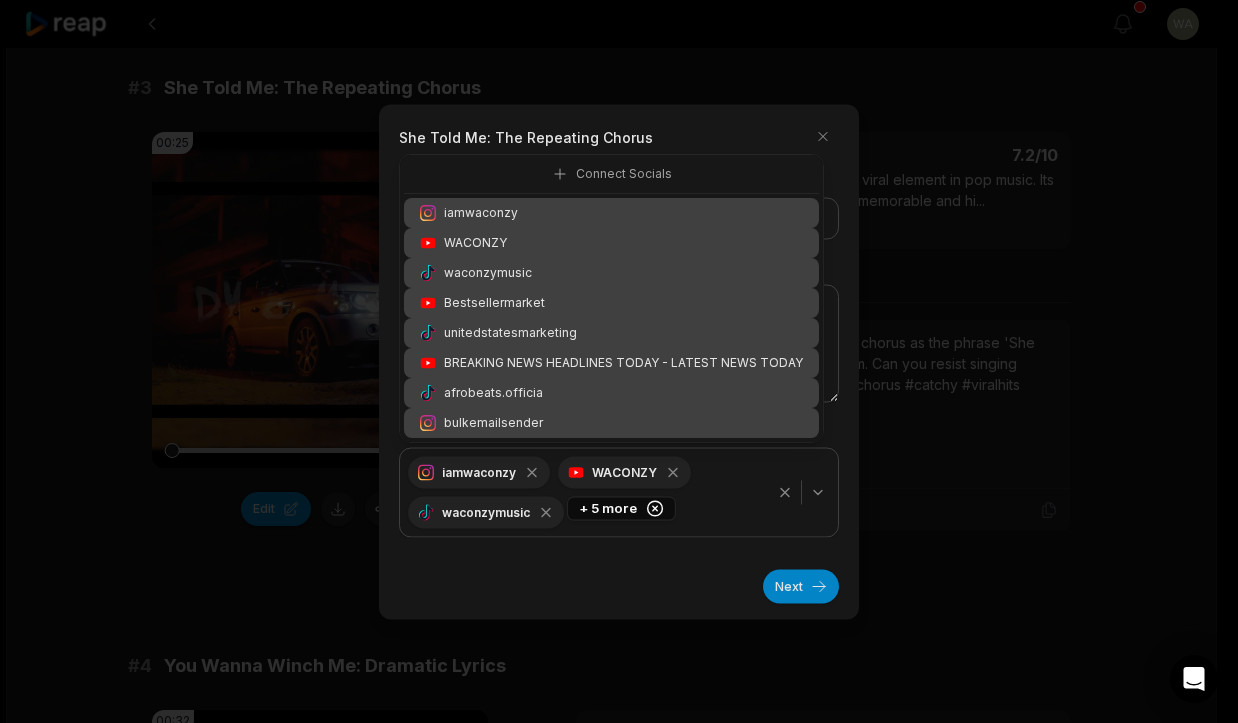 click on "+ 5 more" at bounding box center [621, 508] 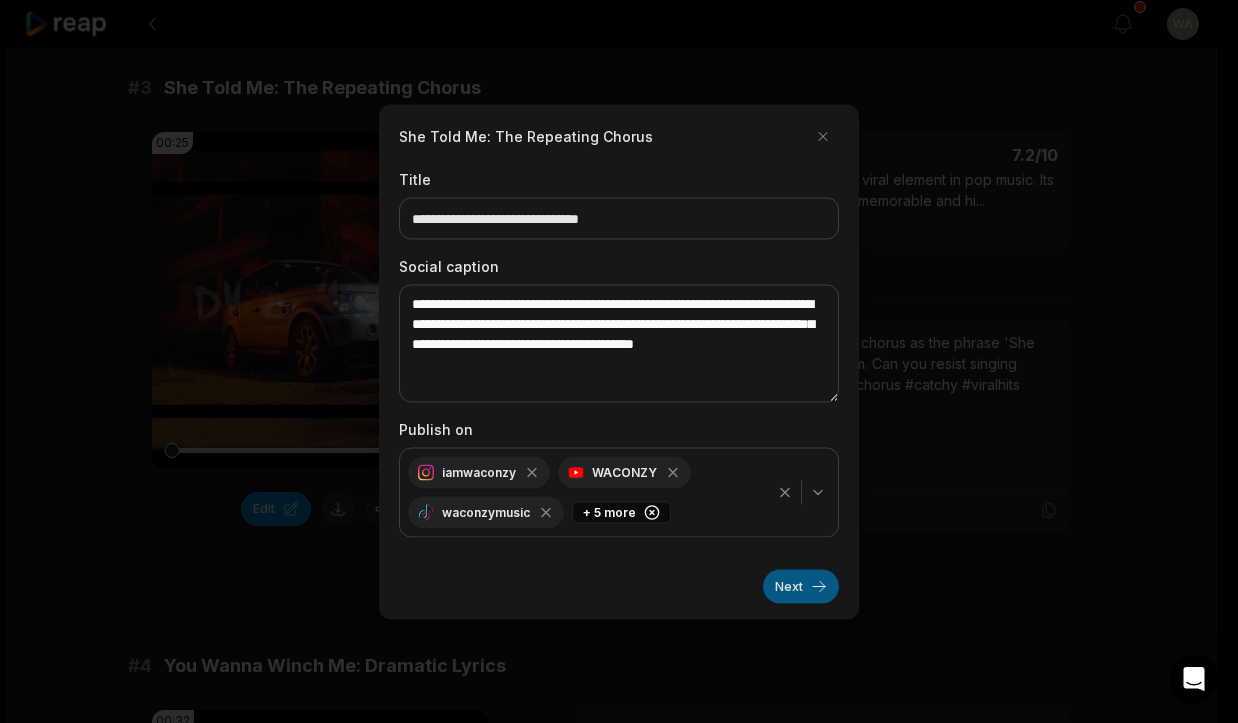 click on "Next" at bounding box center (801, 586) 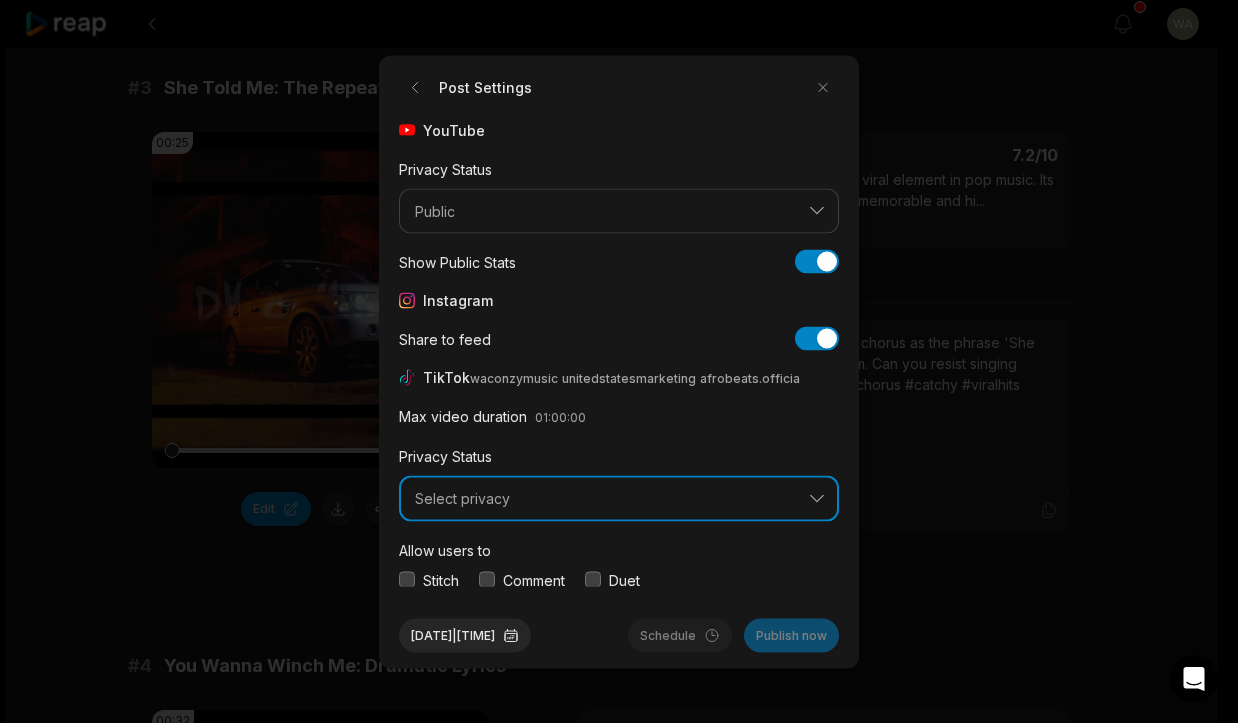 click on "Select privacy" at bounding box center (619, 499) 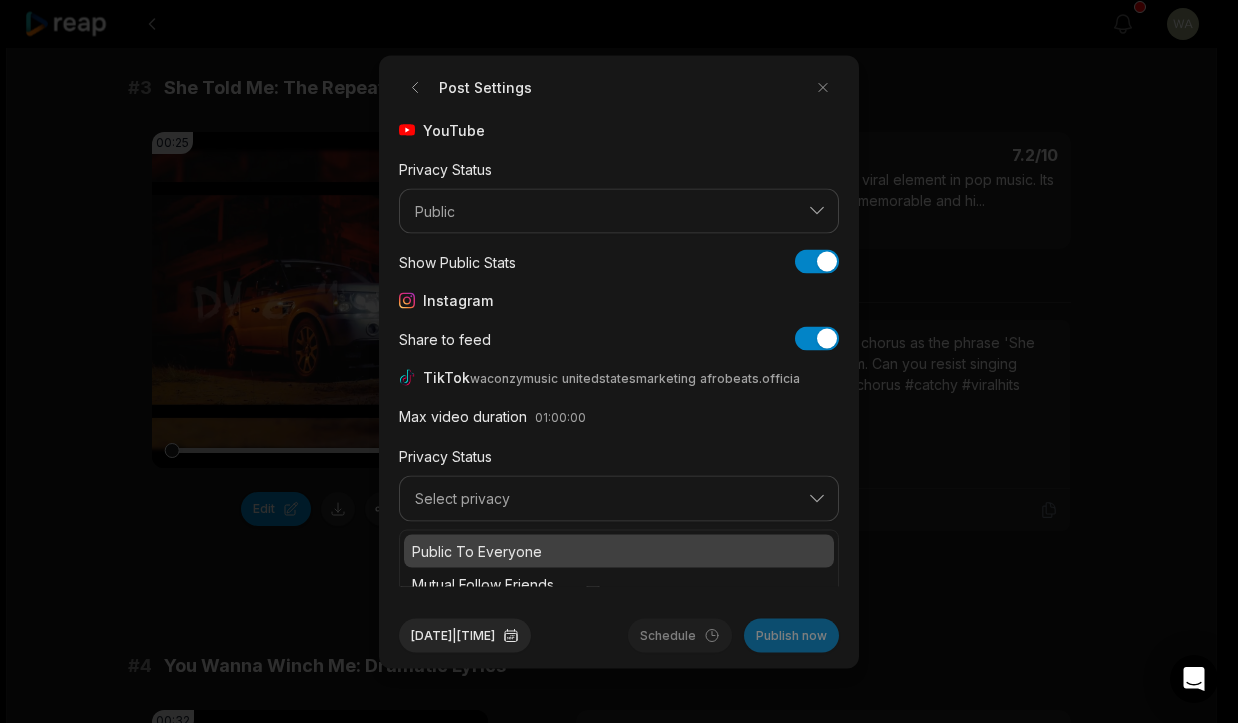 click on "Public To Everyone" at bounding box center [619, 550] 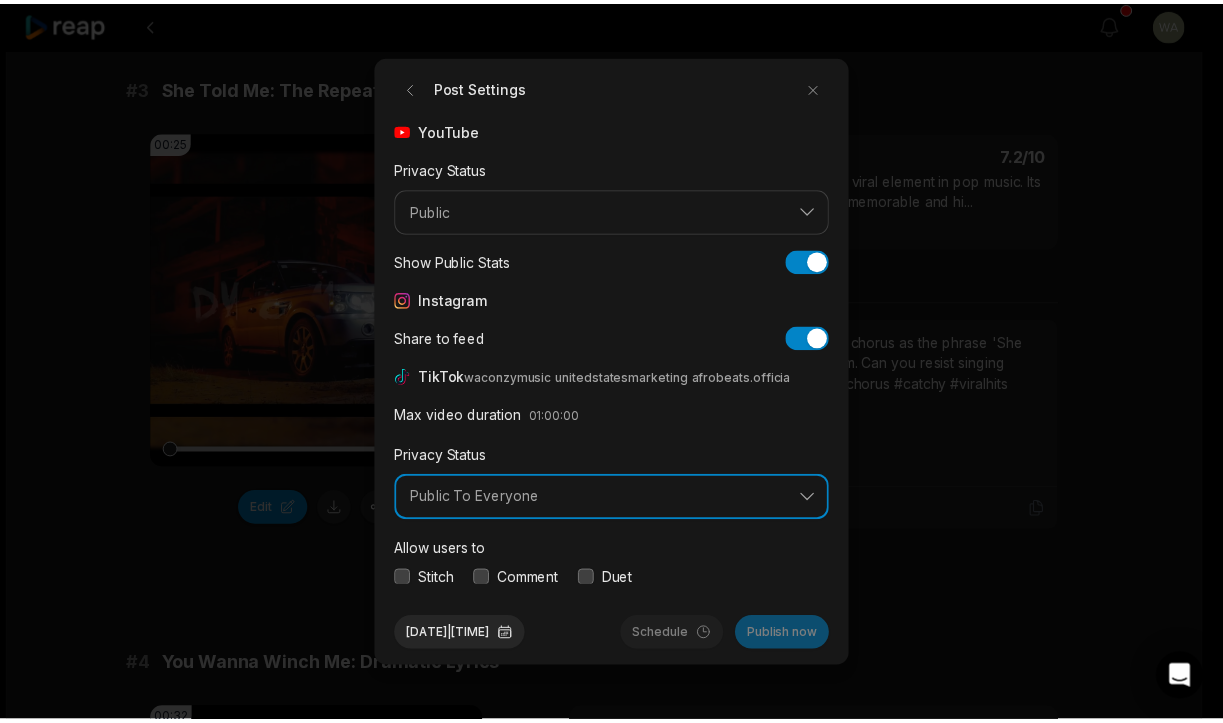 scroll, scrollTop: 75, scrollLeft: 0, axis: vertical 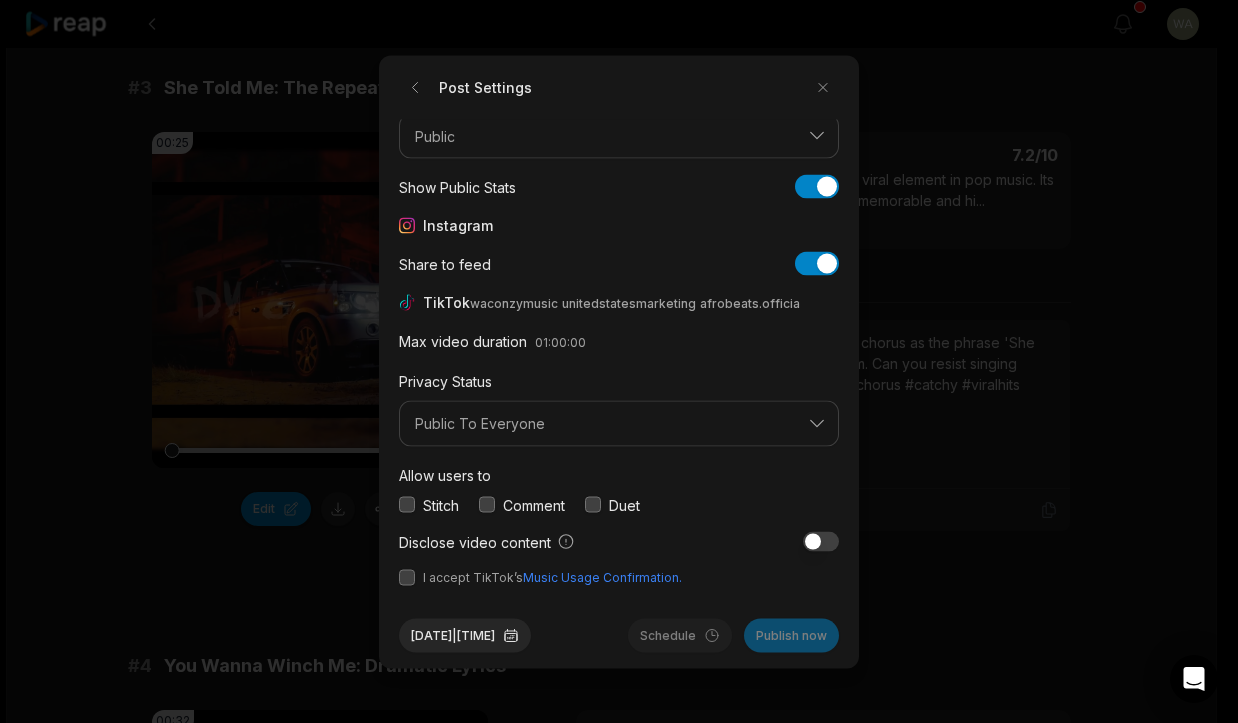 click at bounding box center [407, 577] 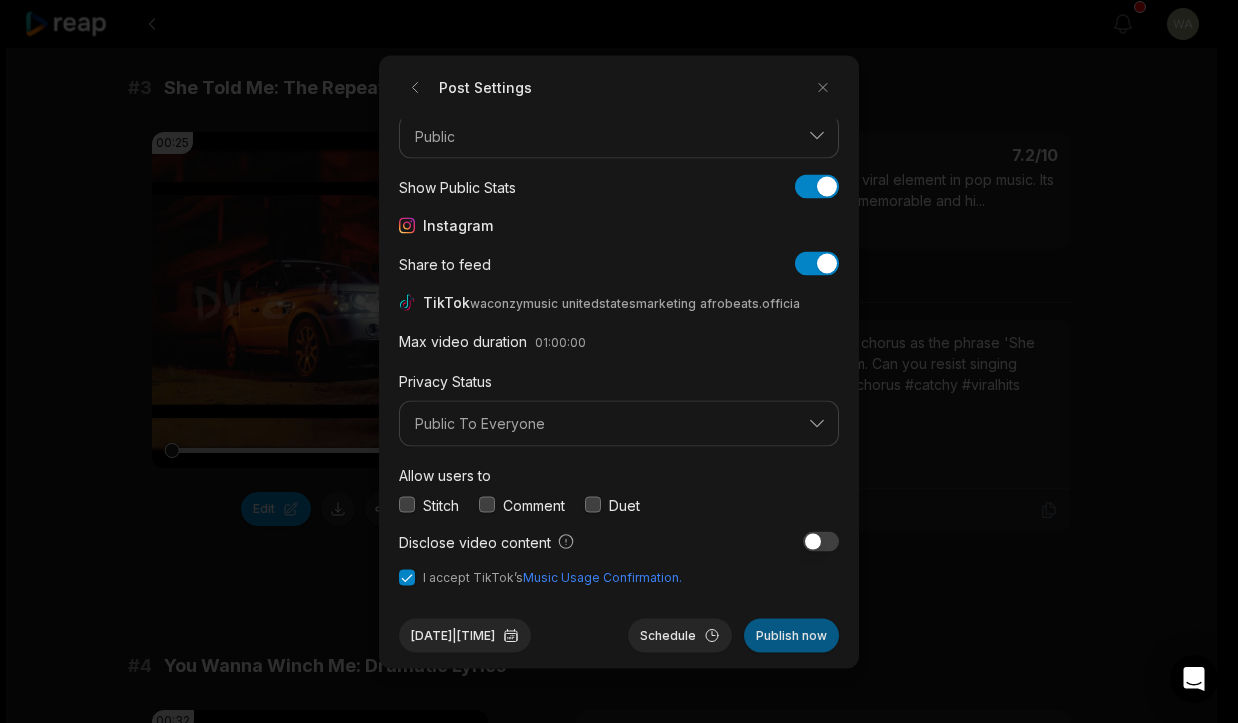 click on "Publish now" at bounding box center [791, 635] 